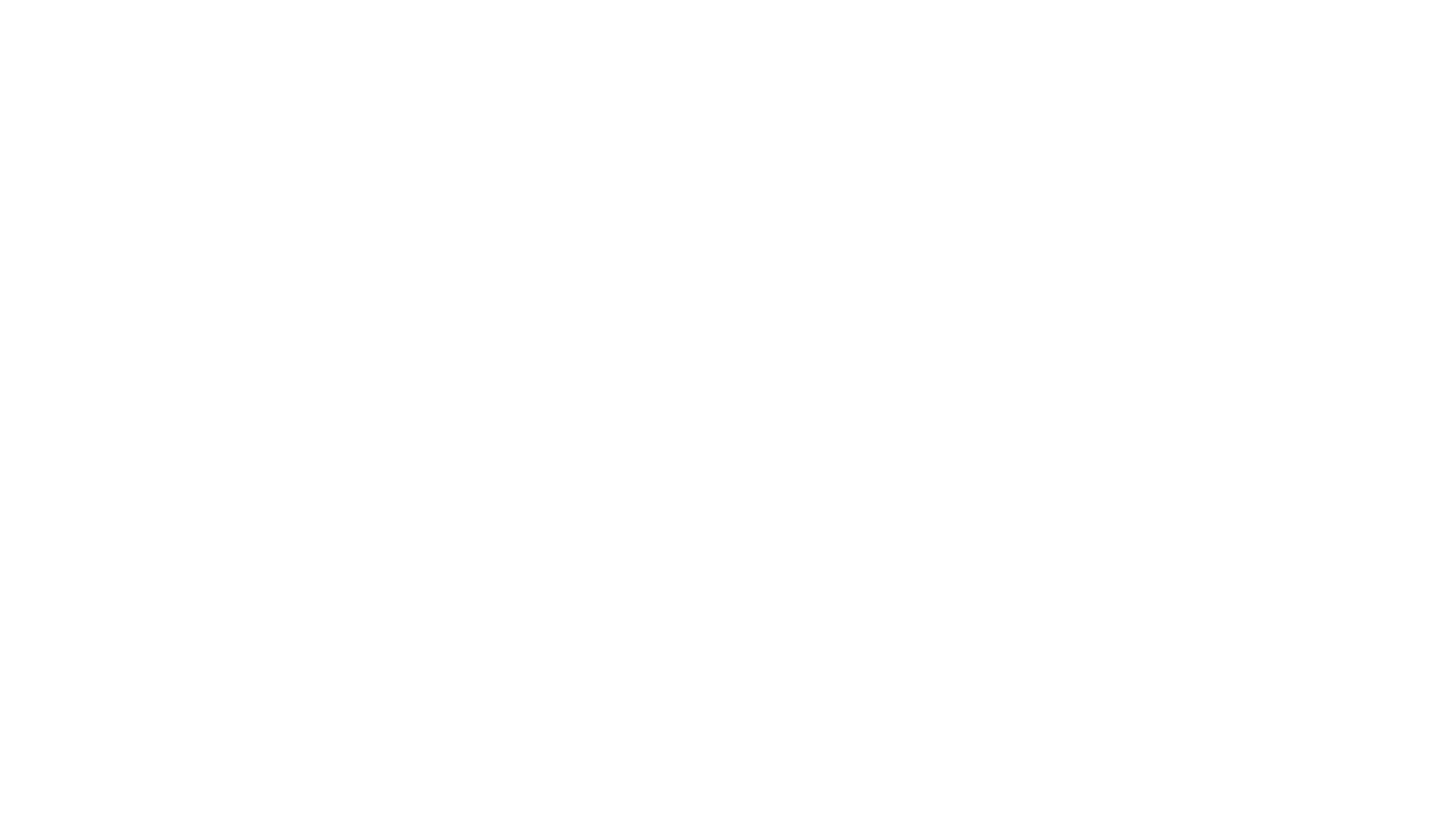 scroll, scrollTop: 0, scrollLeft: 0, axis: both 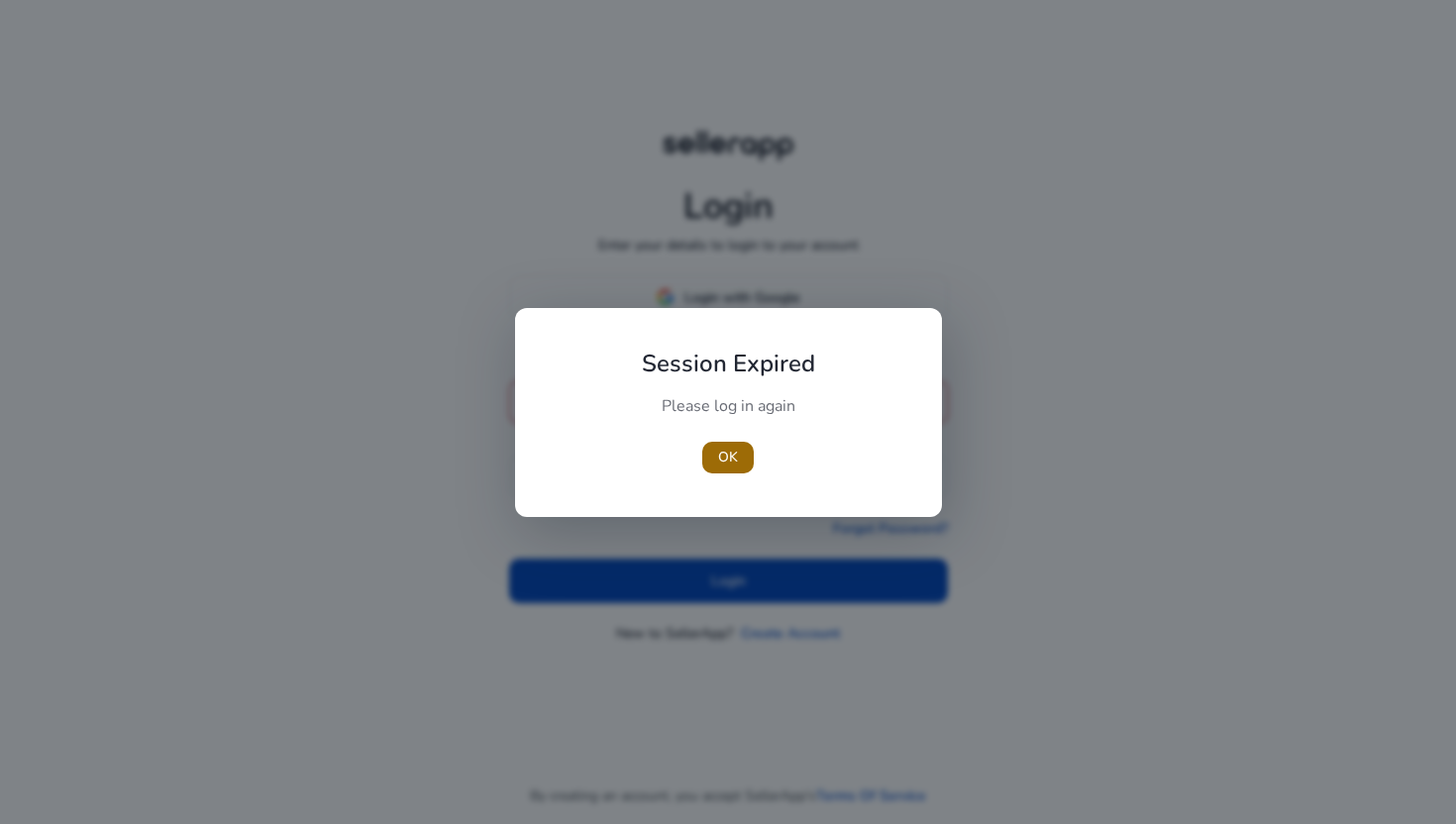 type 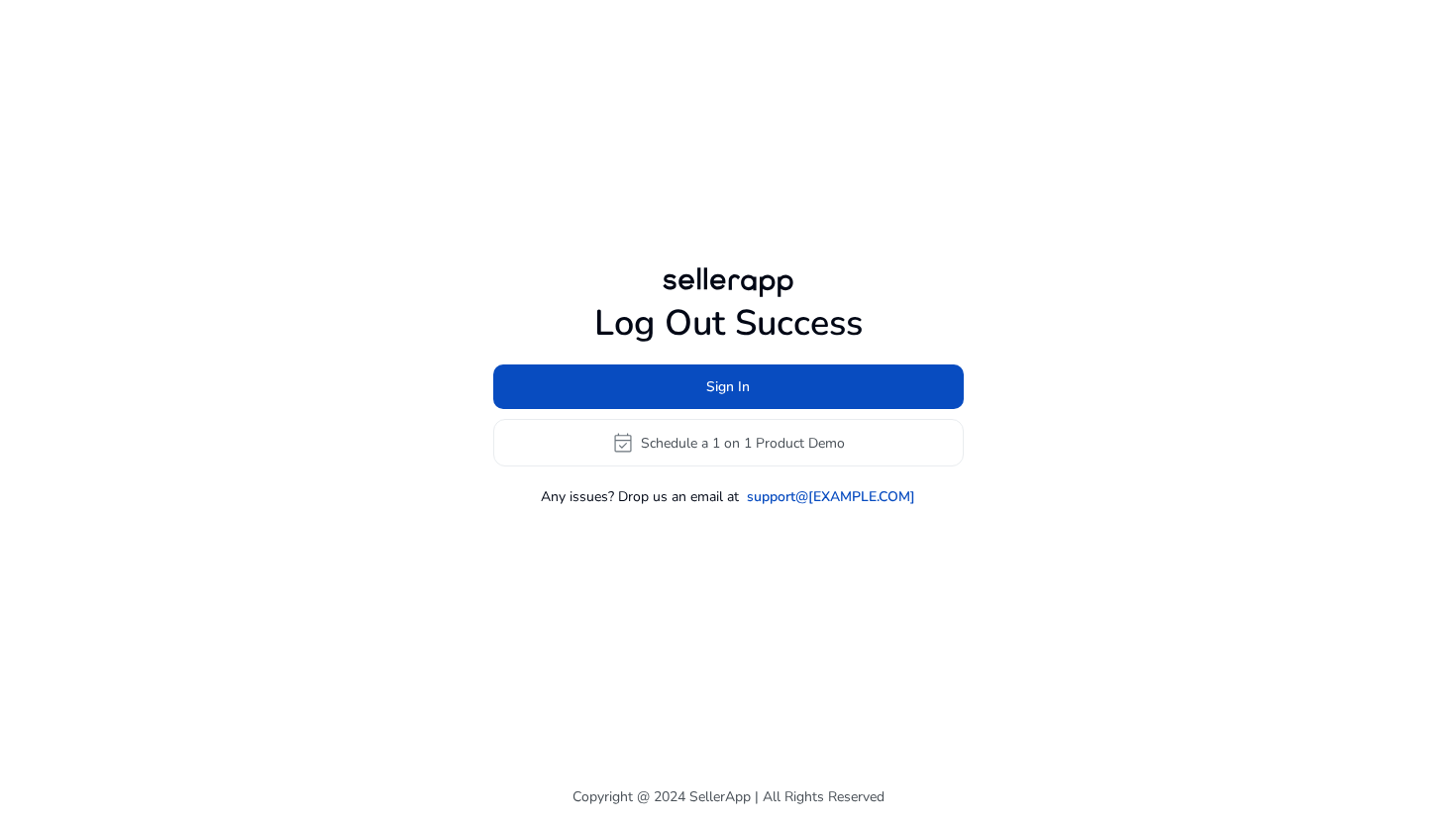 click on "Log Out Success  Sign In   event_available   Schedule a 1 on 1 Product Demo  Any issues? Drop us an email at support@[EXAMPLE.COM]" 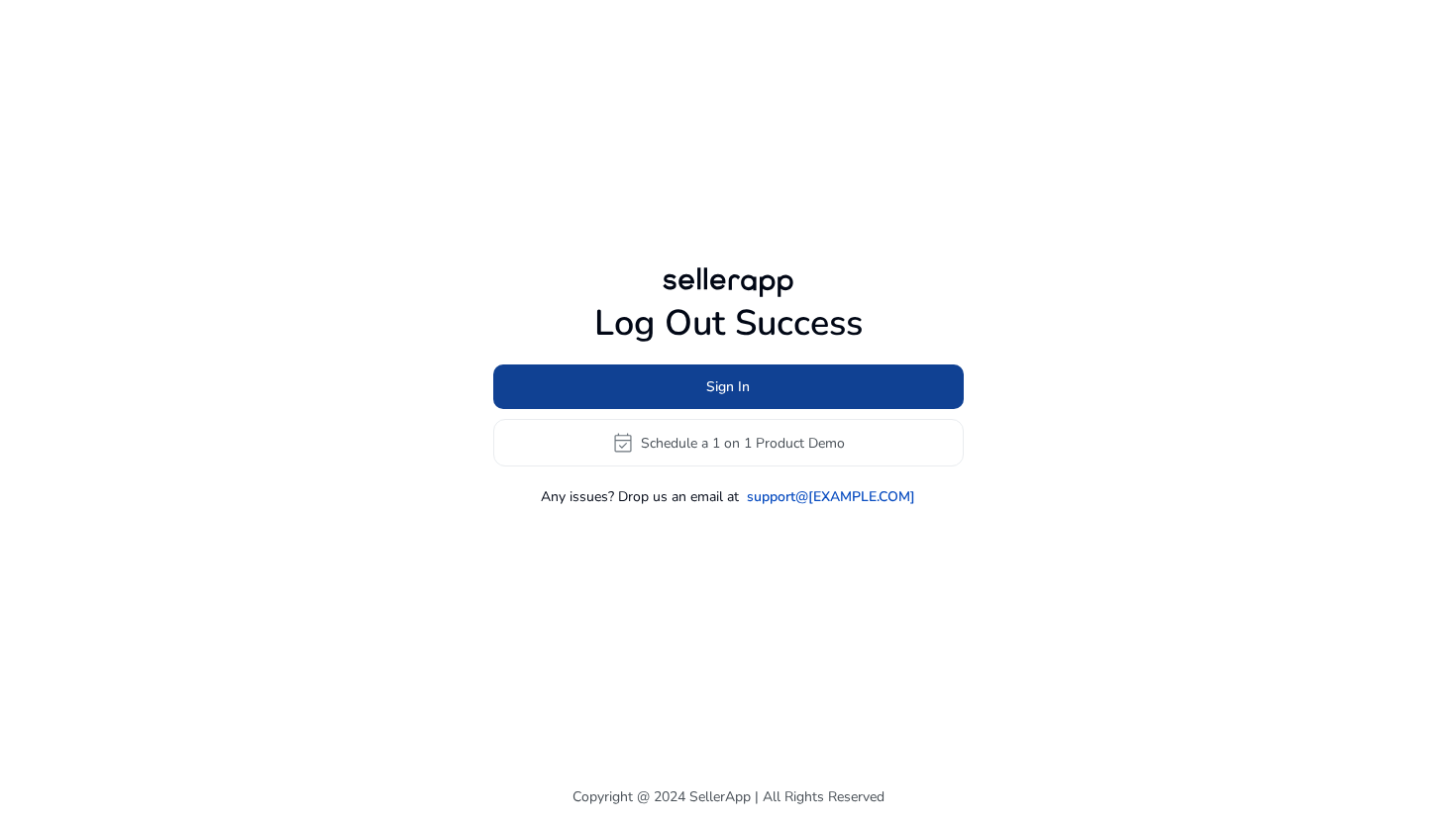 click 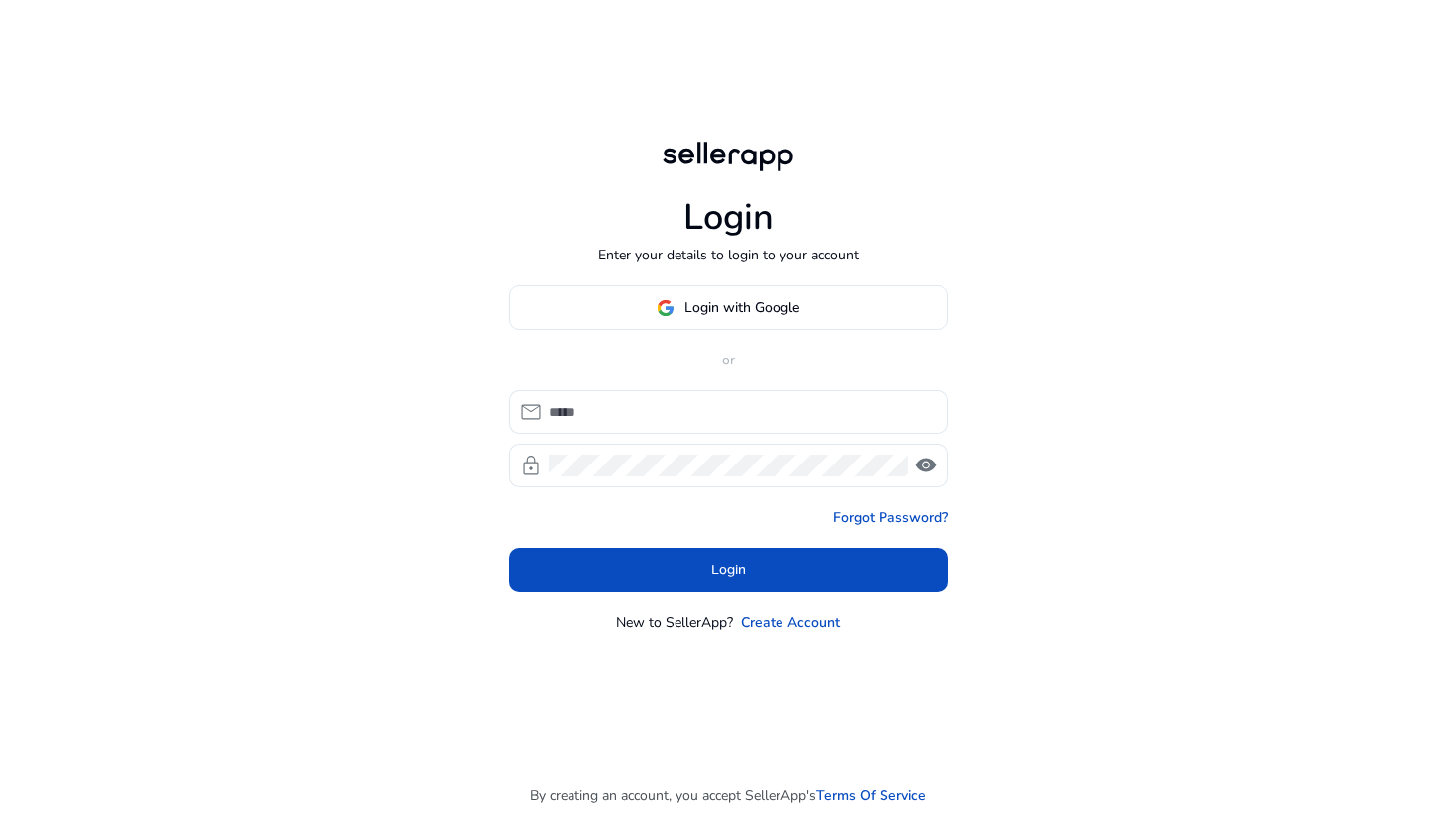 type on "**********" 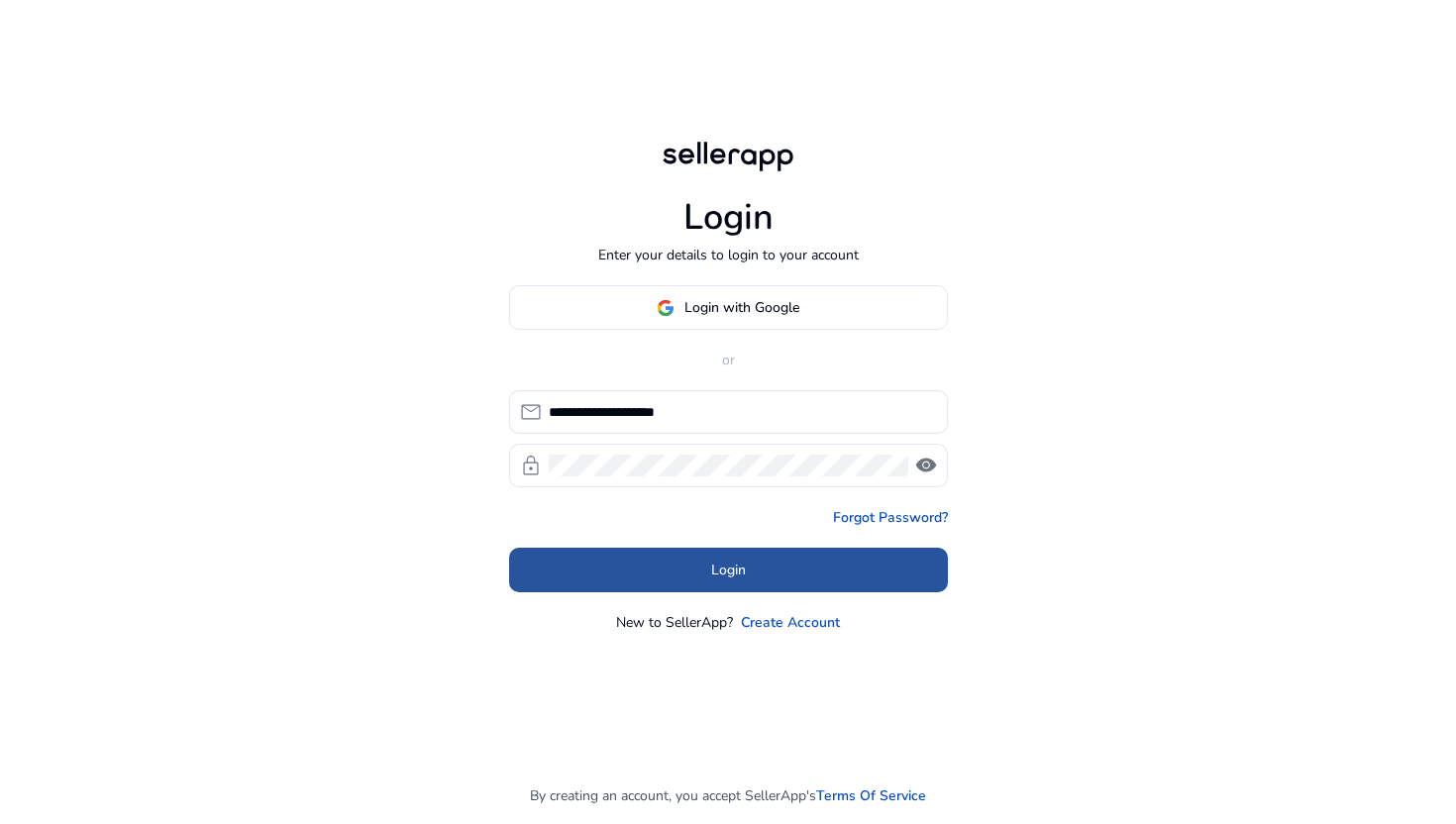 click at bounding box center (728, 570) 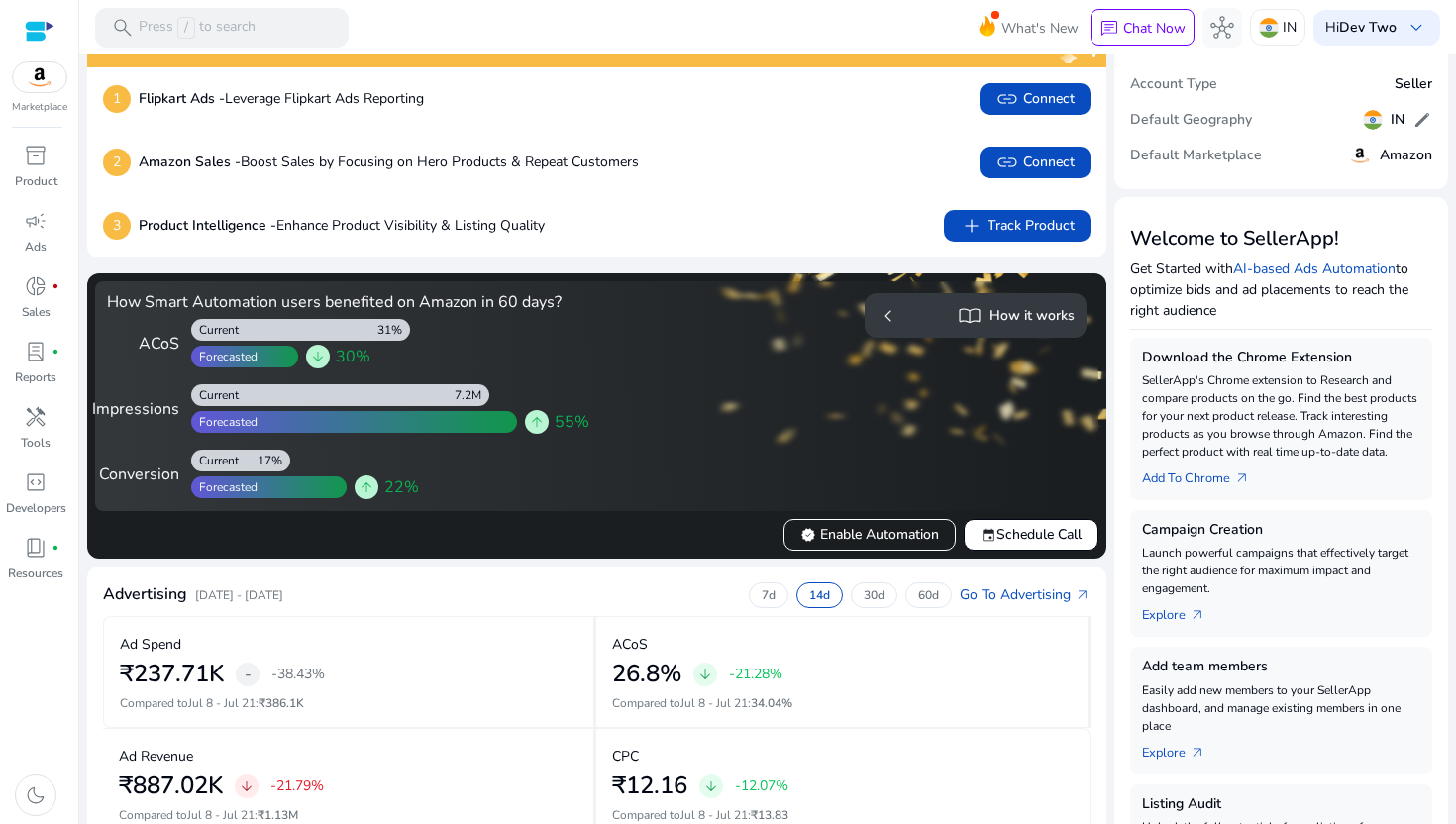 scroll, scrollTop: 0, scrollLeft: 0, axis: both 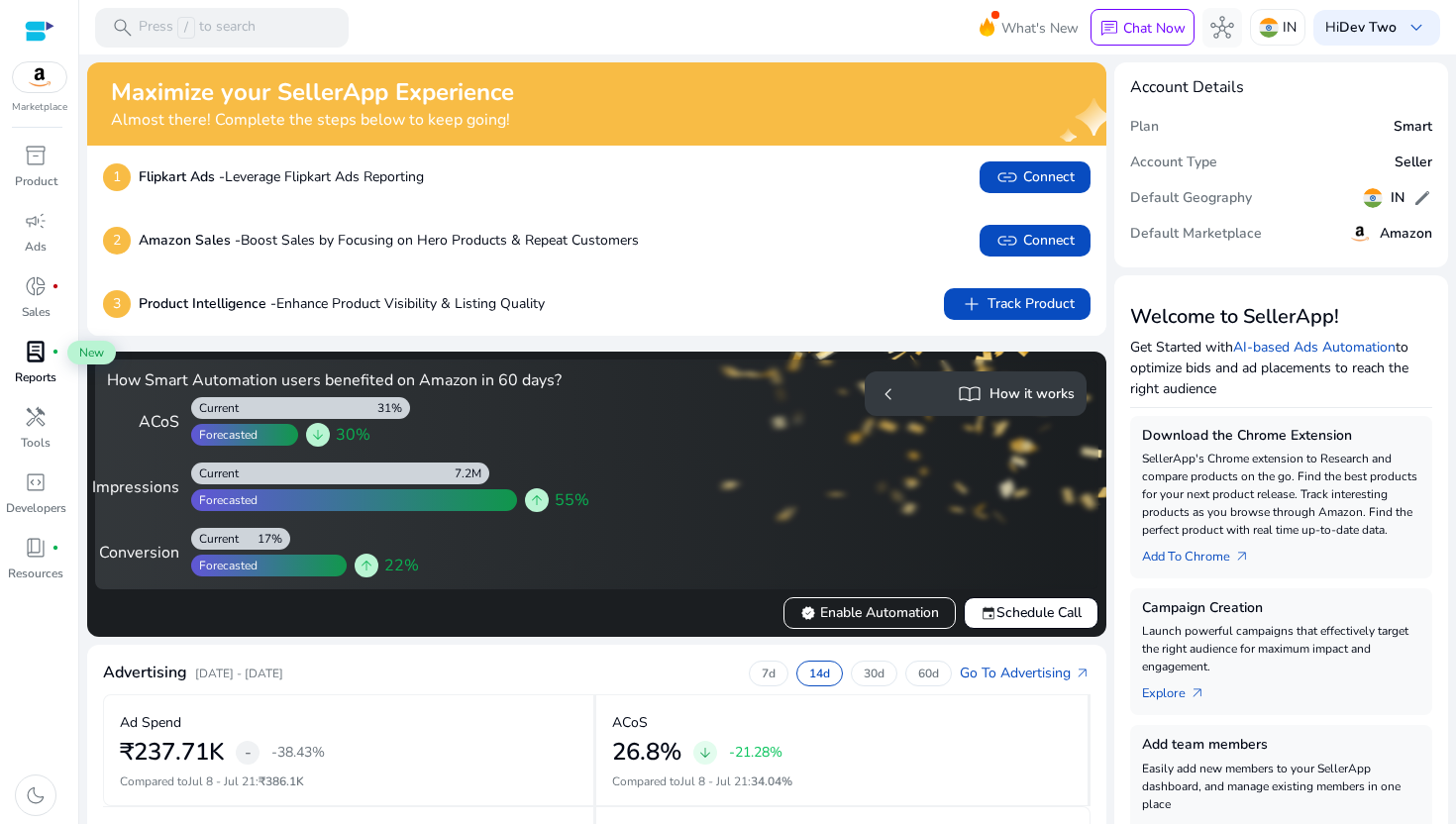 click on "lab_profile" at bounding box center (36, 352) 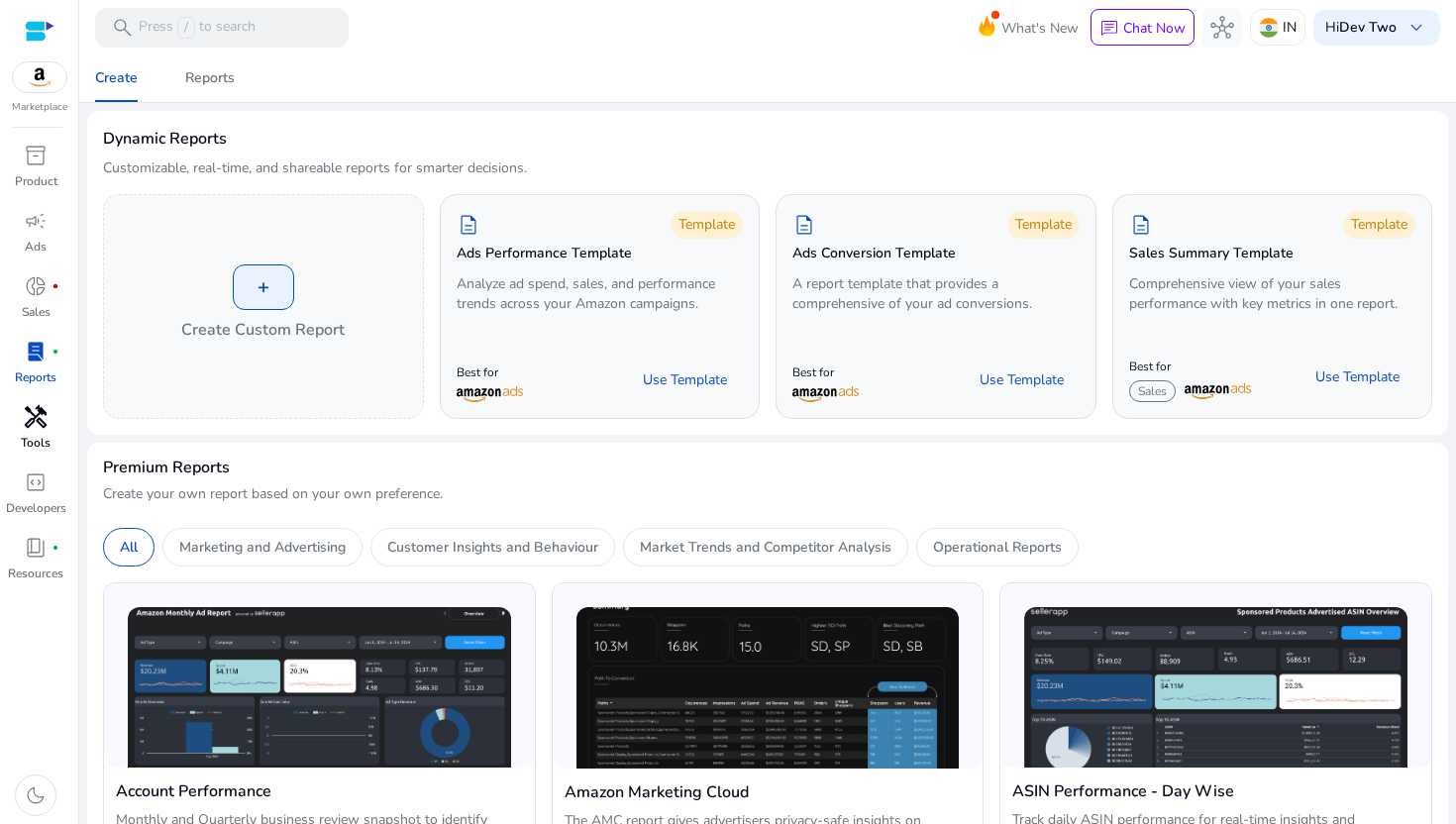 click on "handyman" at bounding box center [36, 417] 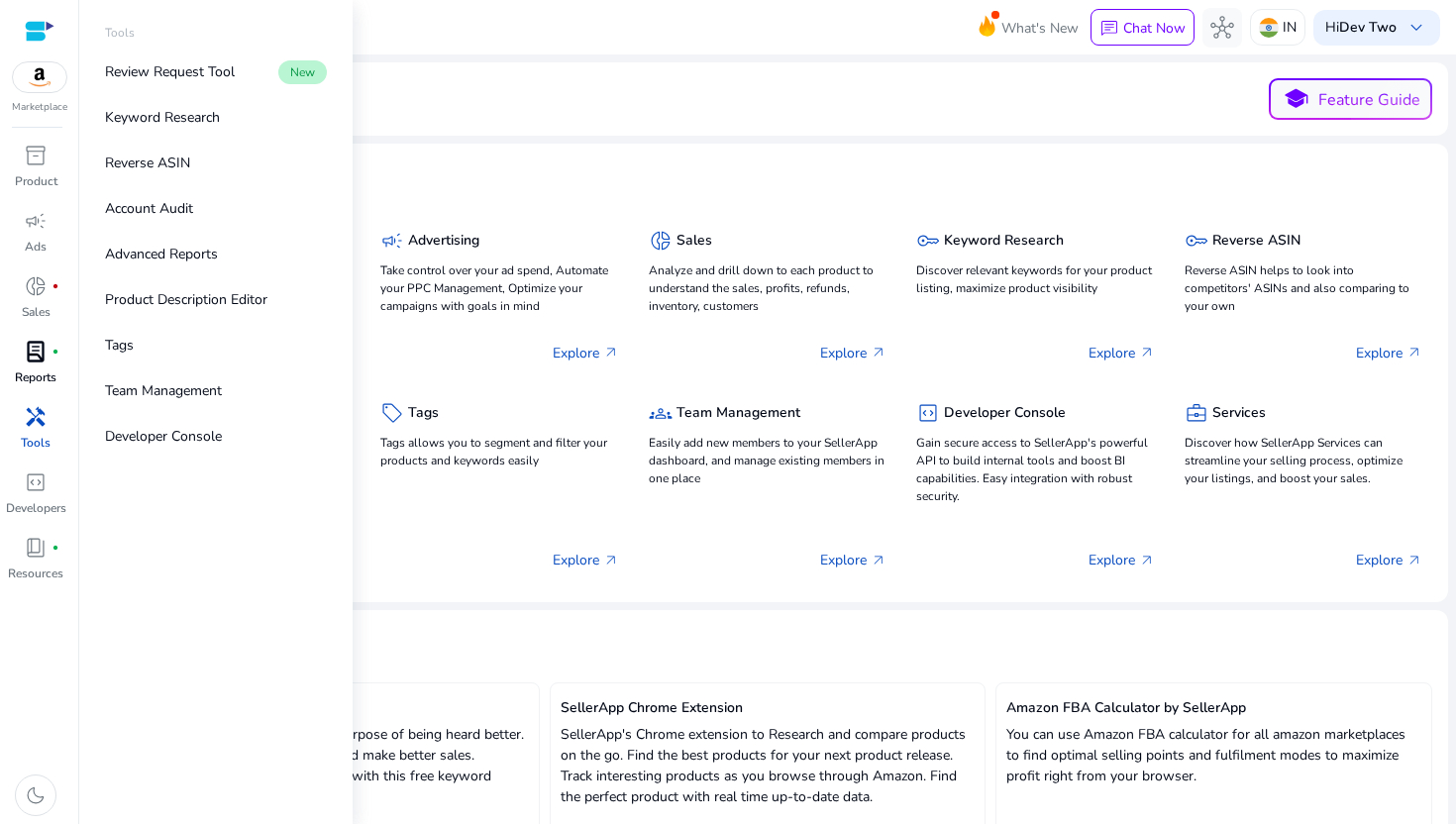 click on "handyman   Tools" at bounding box center [36, 434] 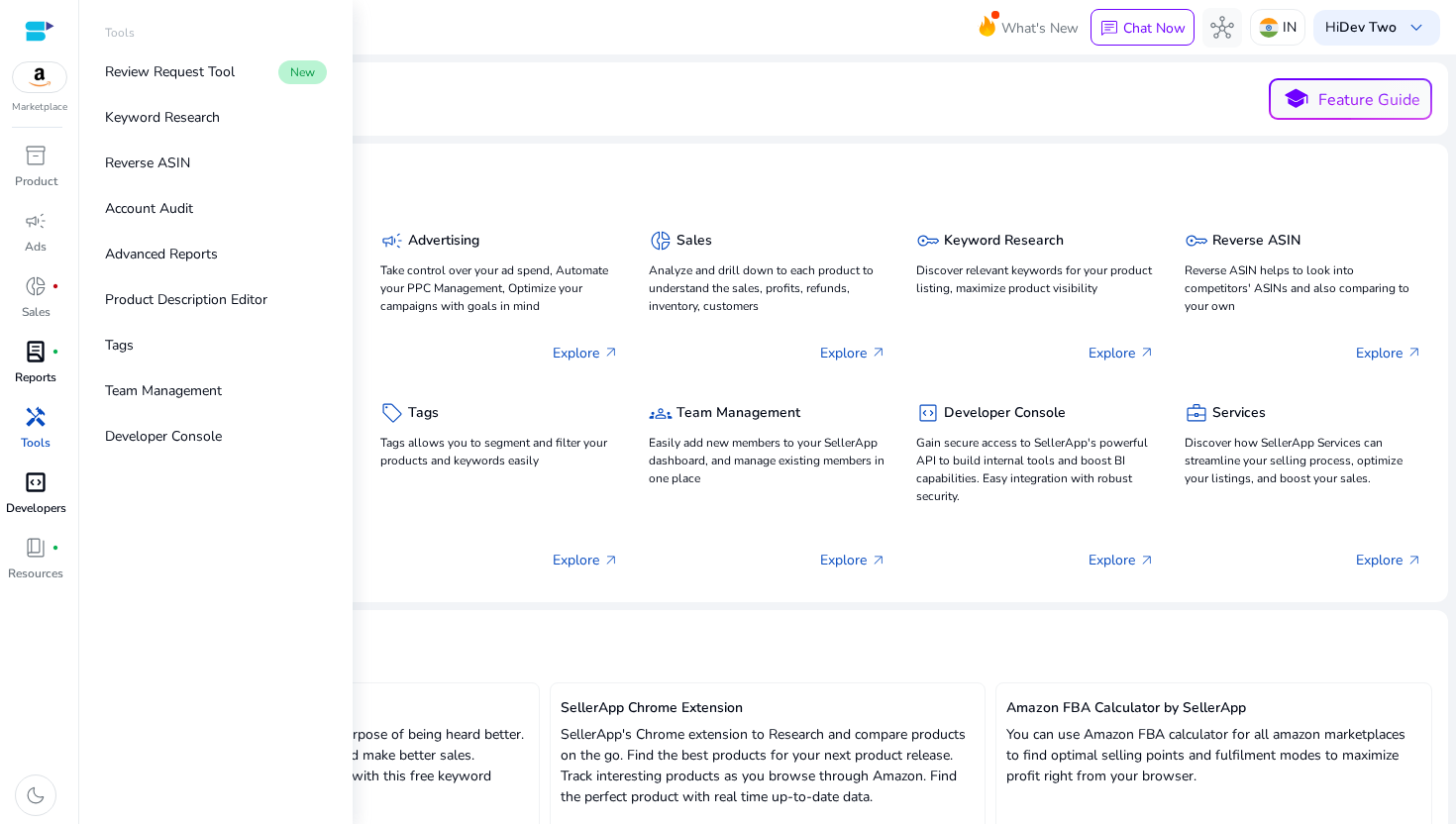 click on "code_blocks" at bounding box center (36, 482) 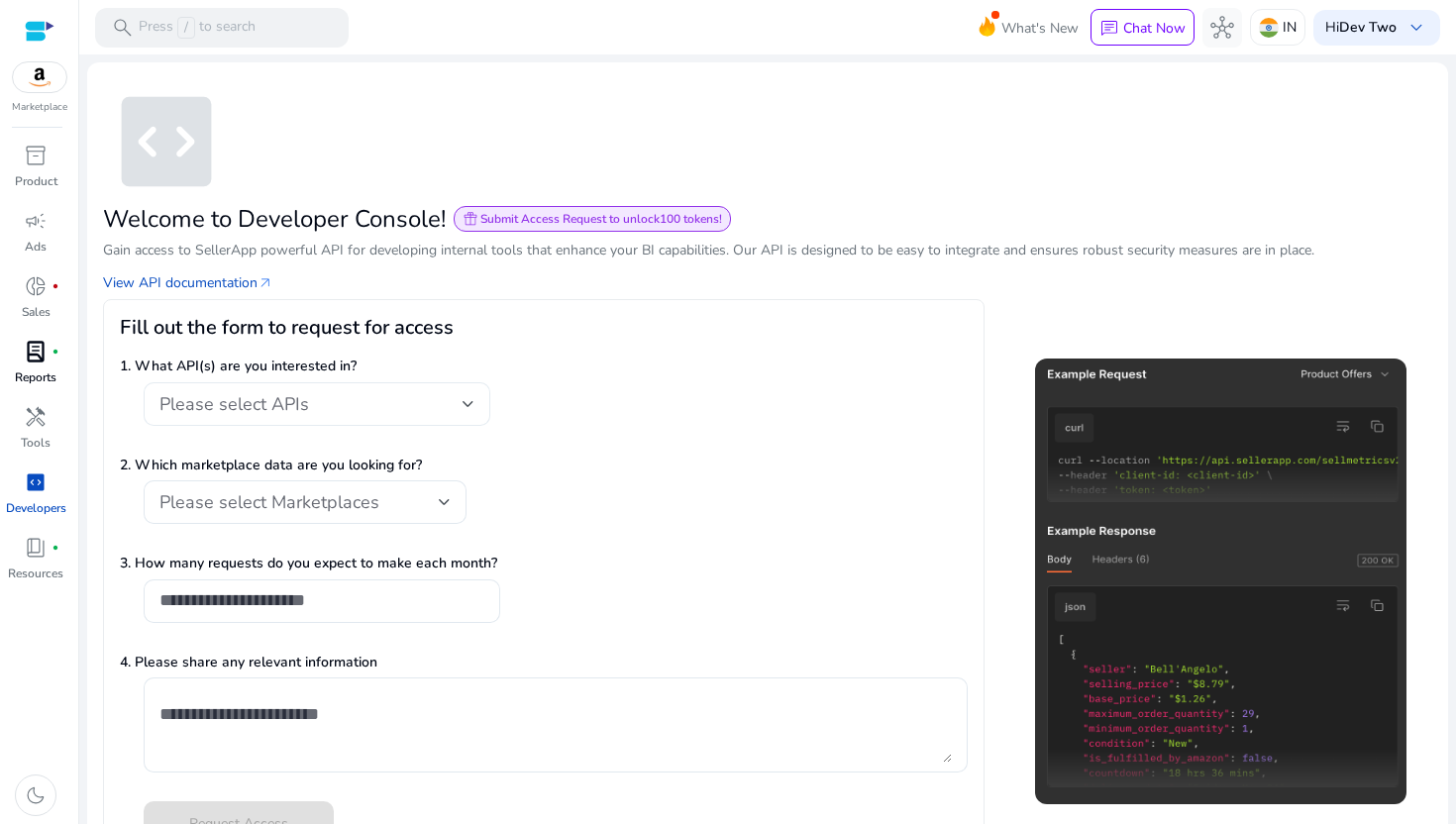 click on "Please select APIs" 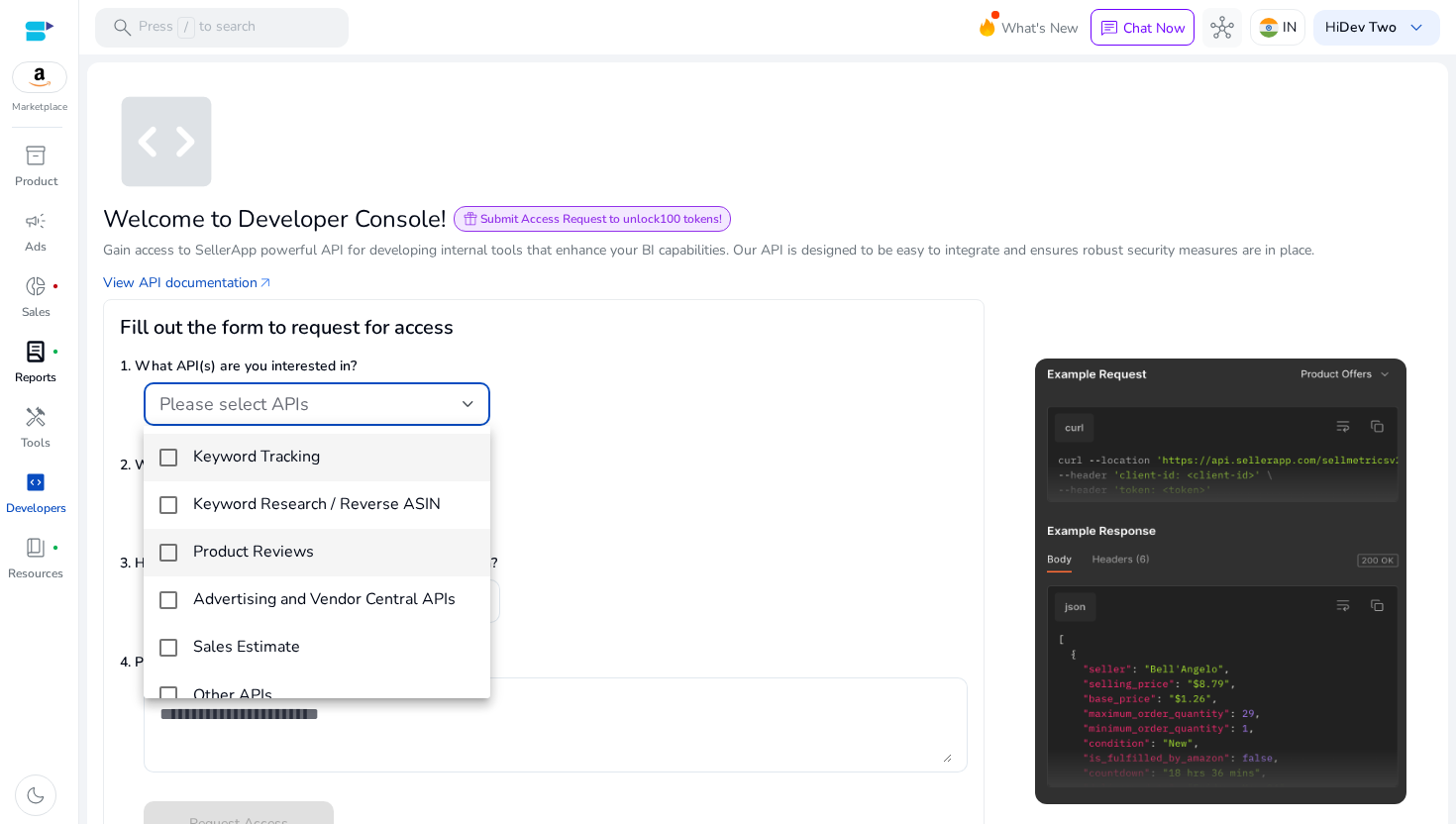 scroll, scrollTop: 29, scrollLeft: 0, axis: vertical 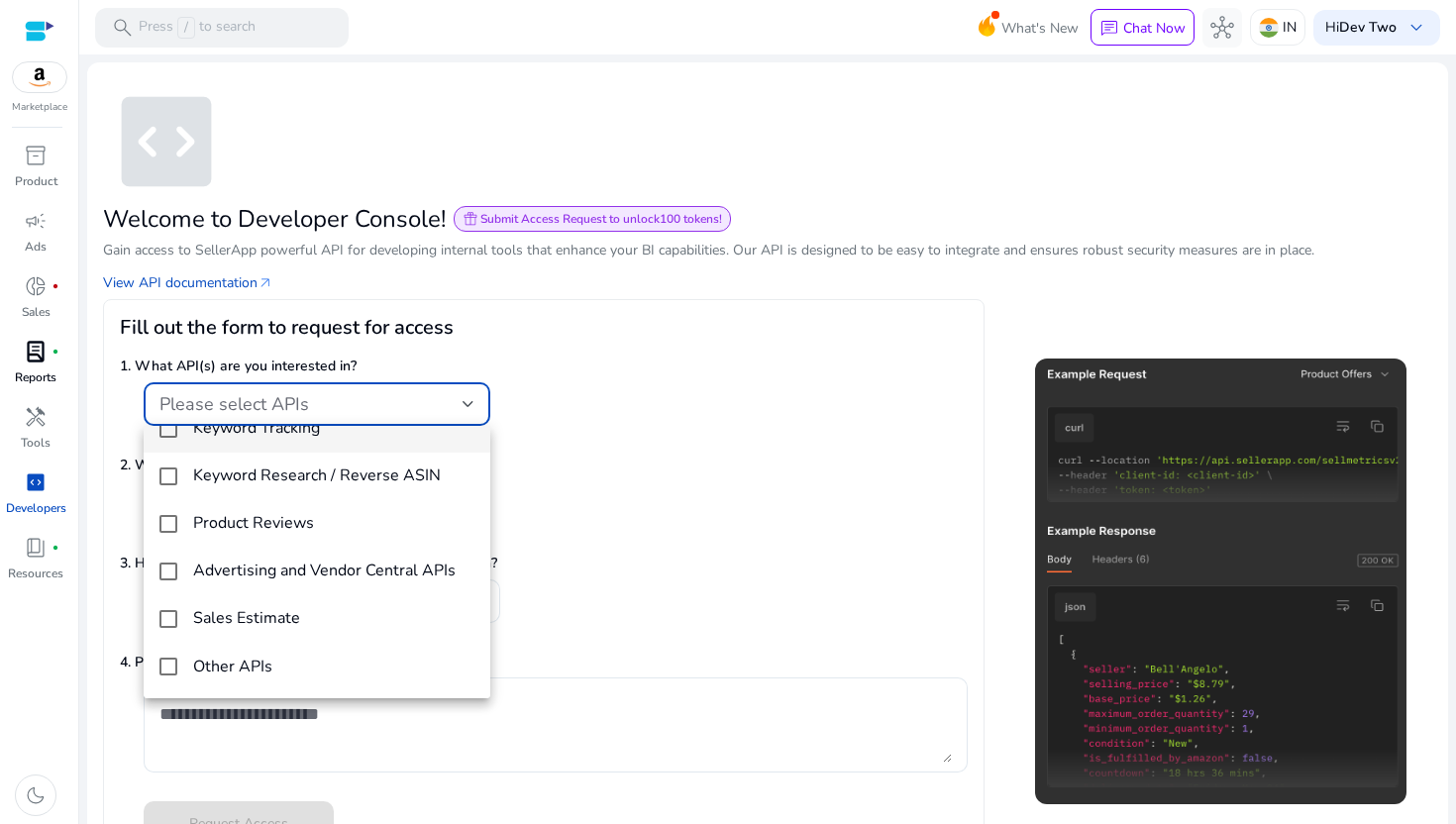 click at bounding box center [728, 412] 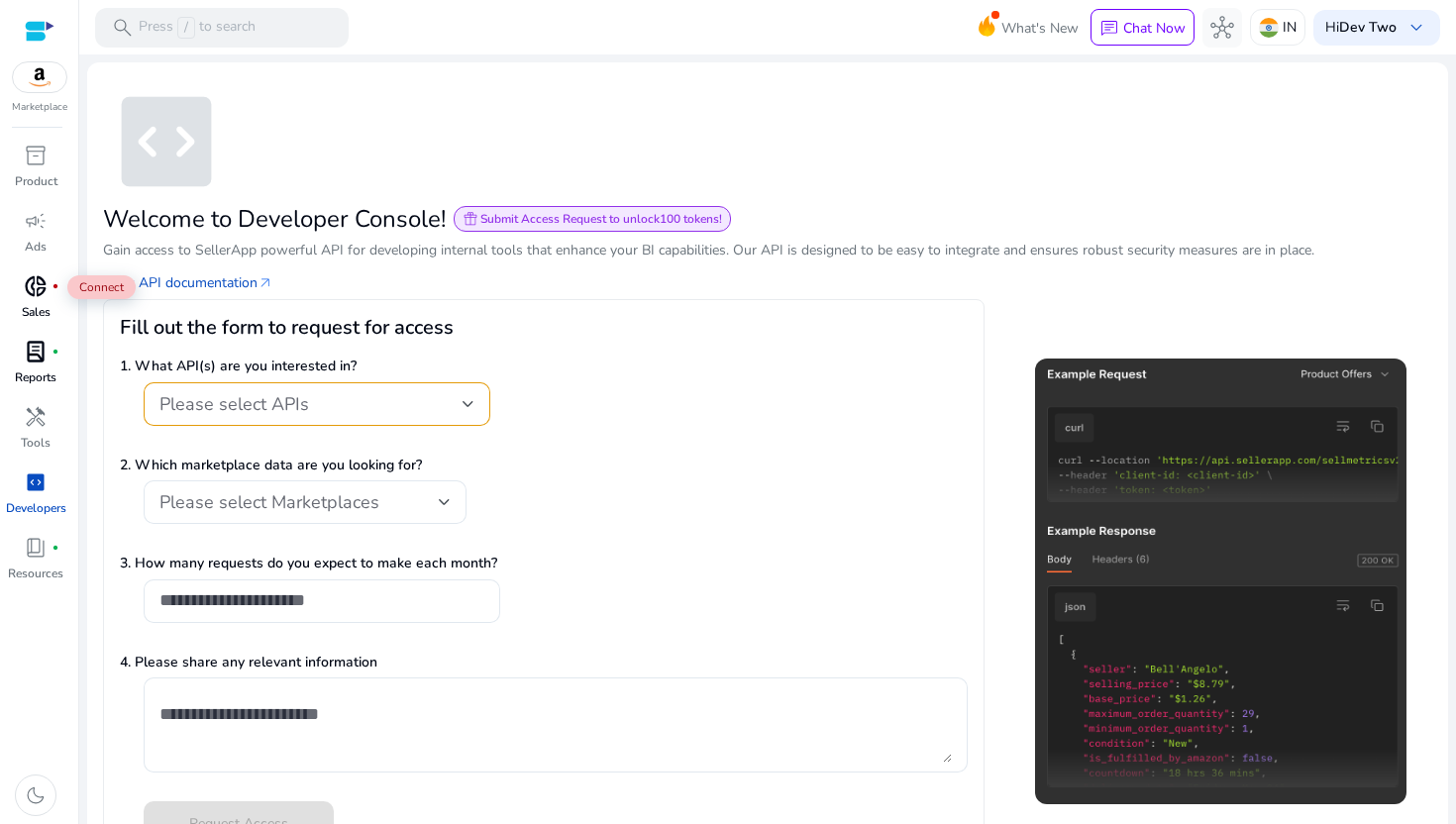 click on "donut_small" at bounding box center [36, 286] 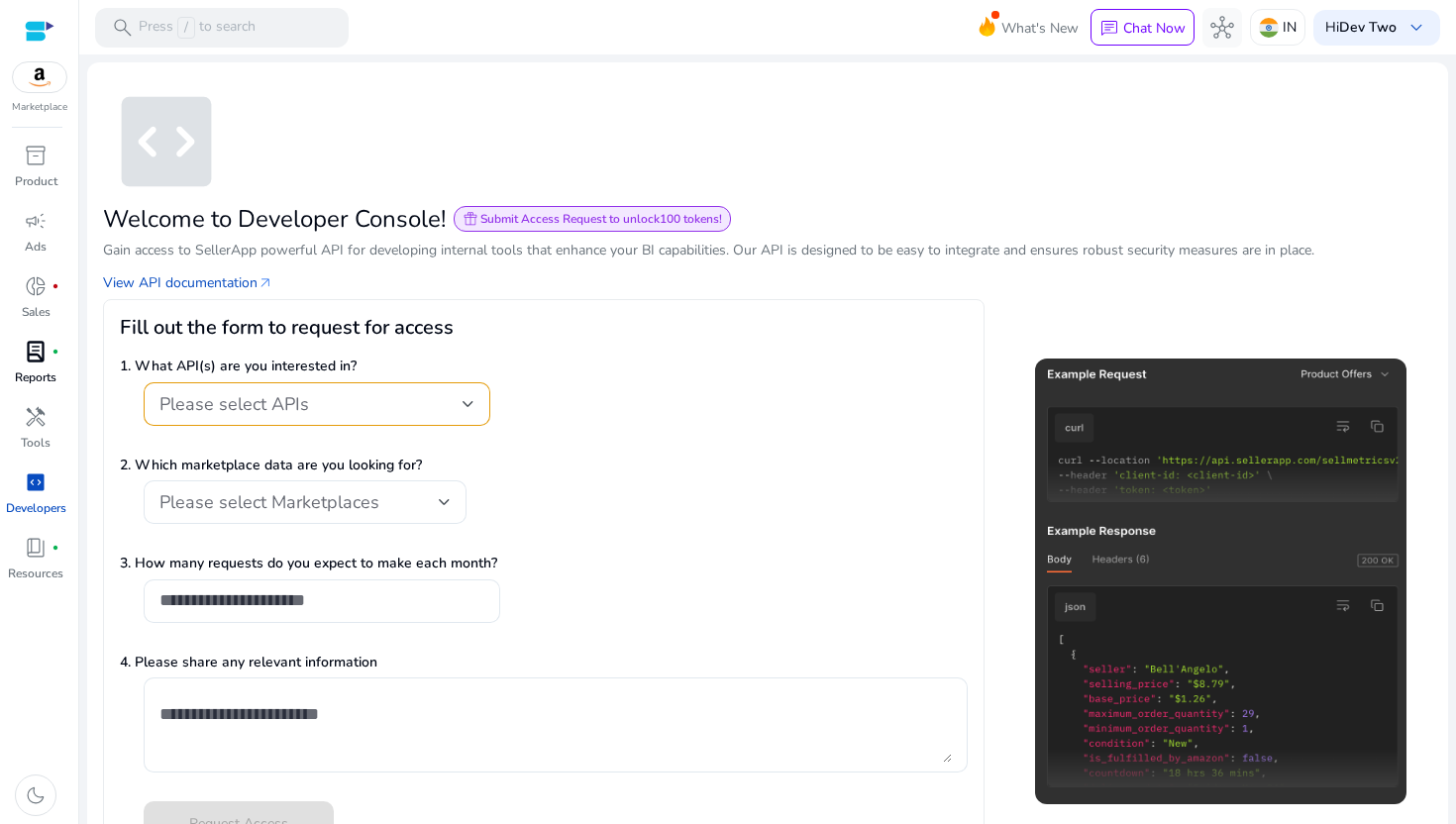 click on "Reports" at bounding box center [36, 377] 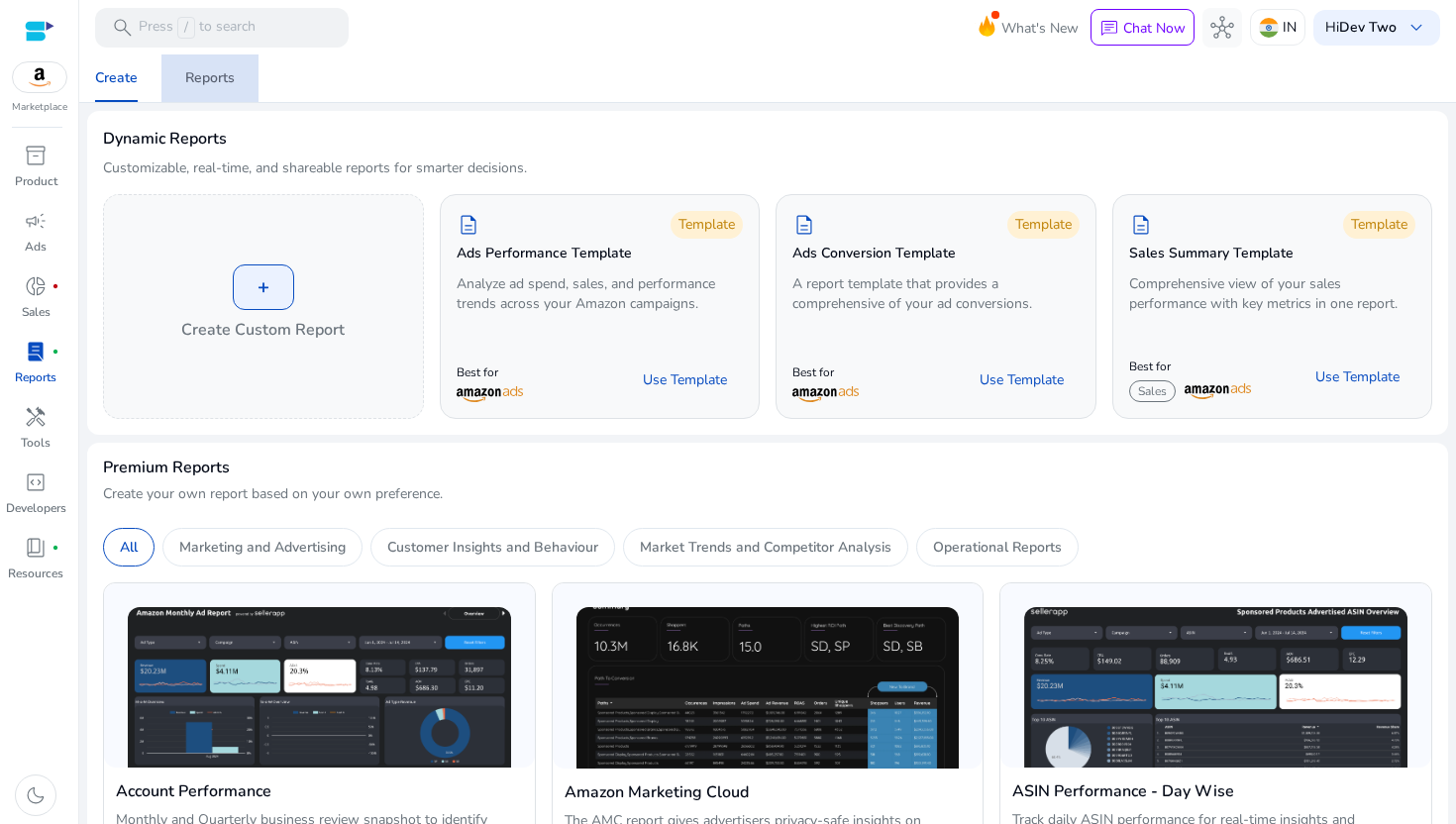click on "Reports" at bounding box center (210, 78) 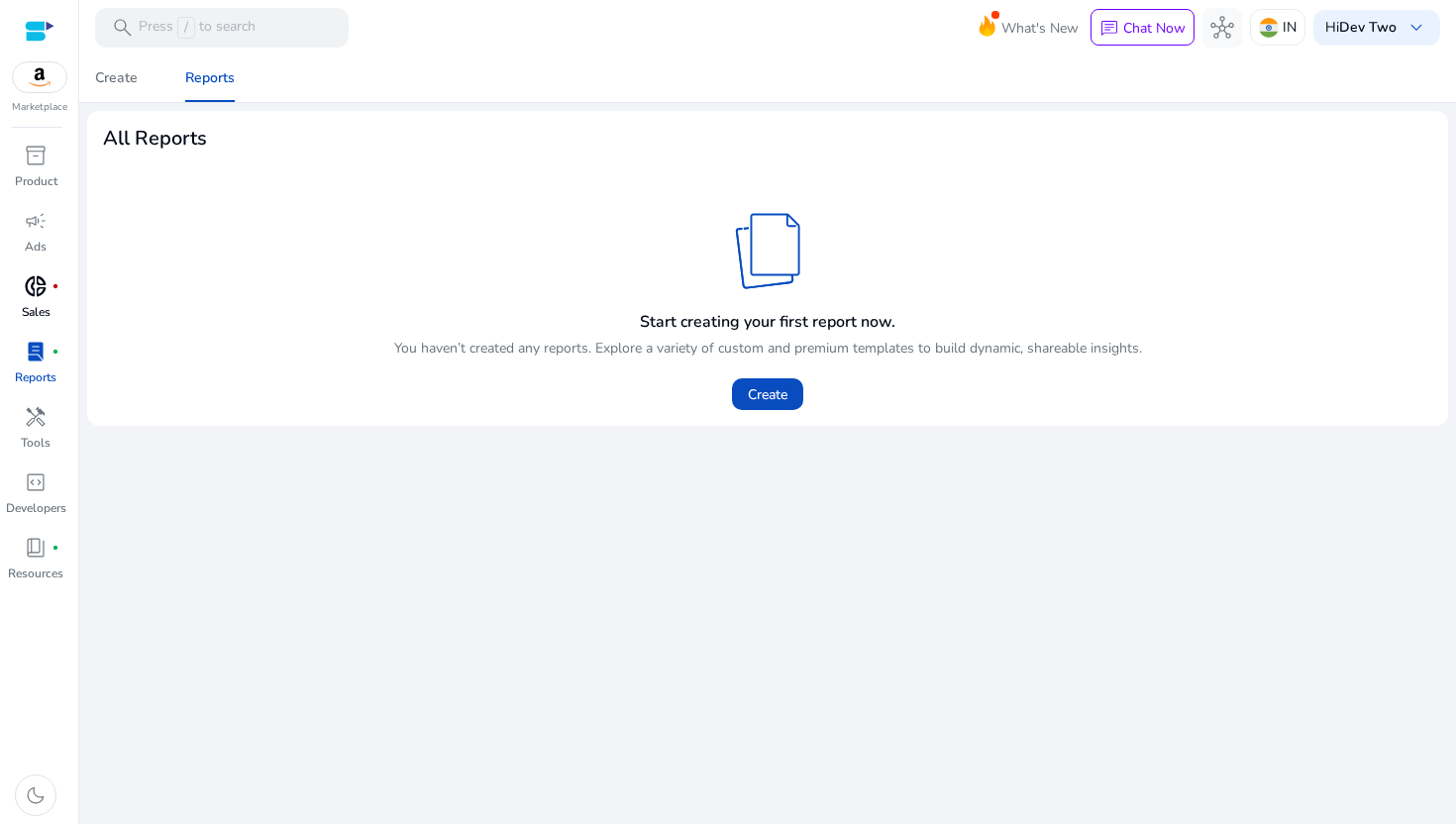 click on "donut_small" at bounding box center [36, 286] 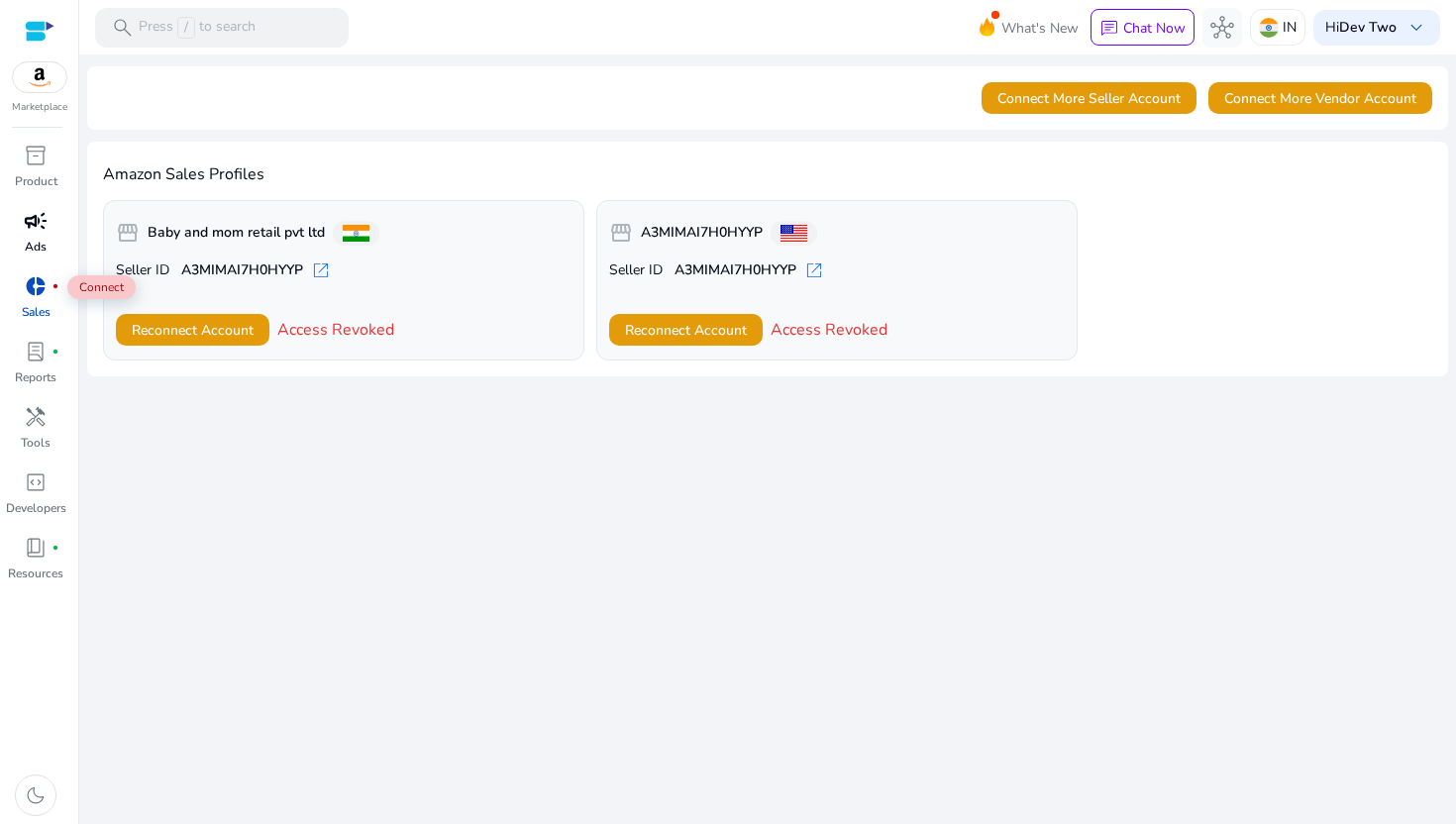 click on "Ads" at bounding box center (36, 247) 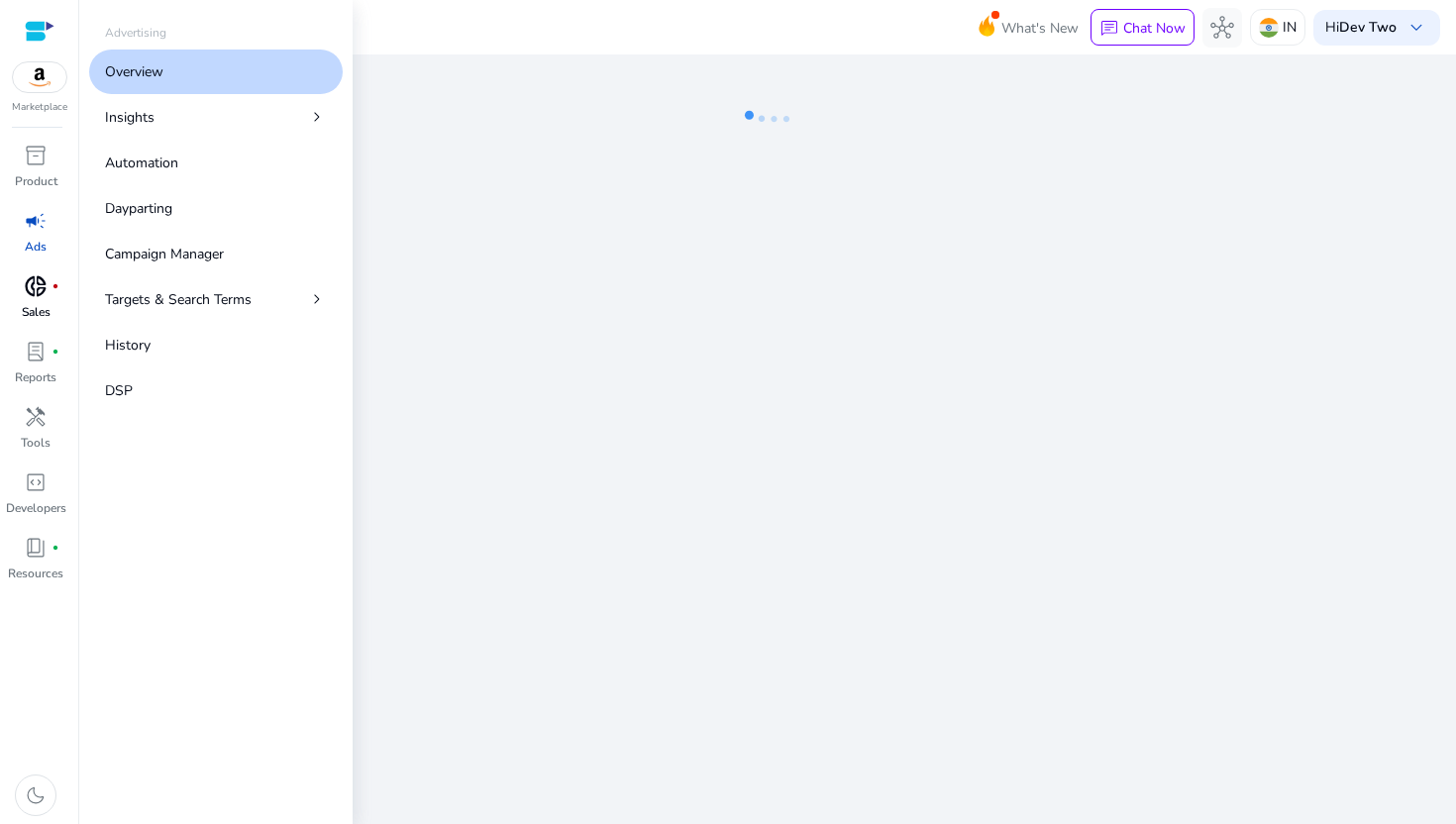 scroll, scrollTop: 0, scrollLeft: 0, axis: both 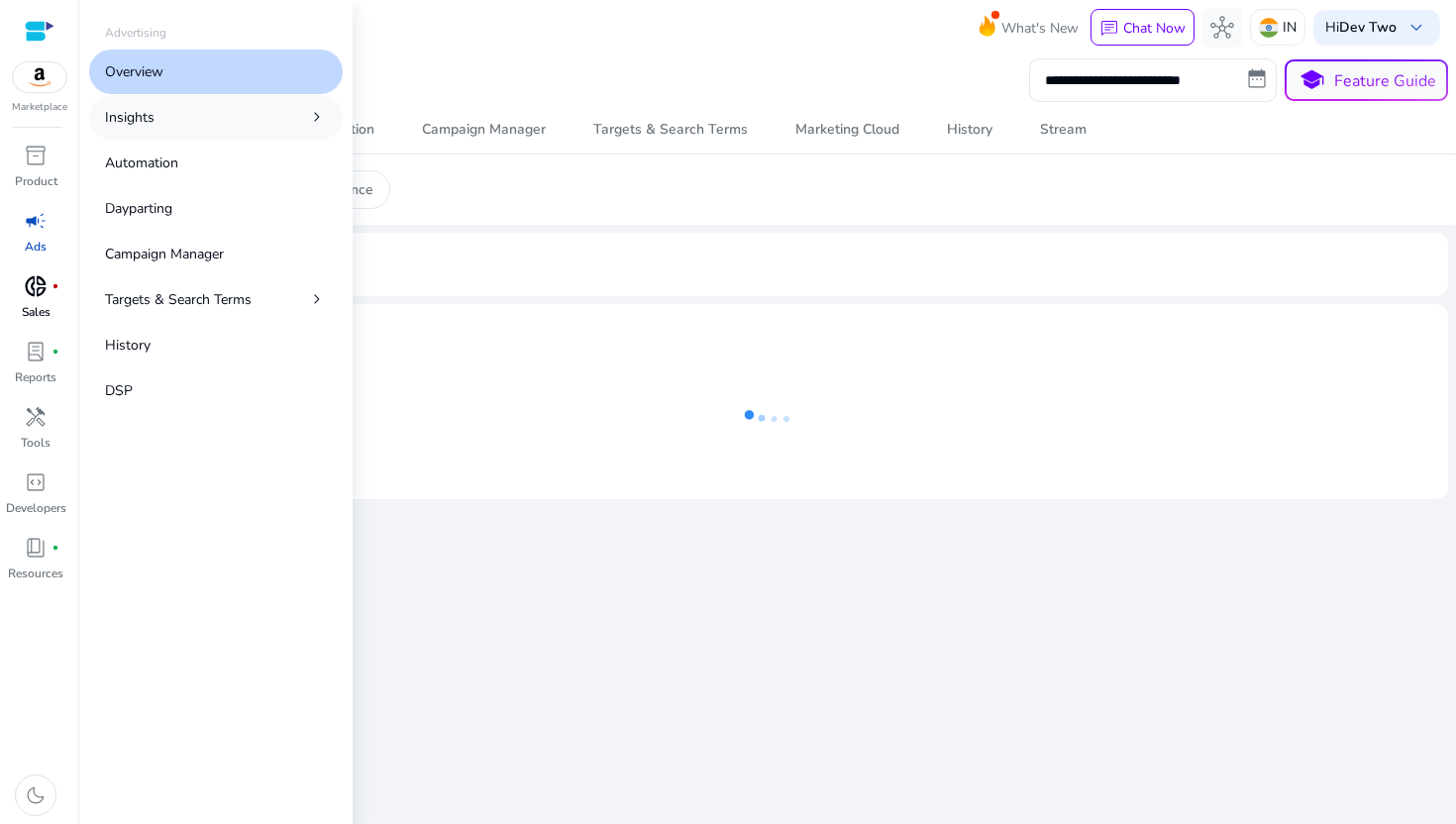 click on "Insights   chevron_right" at bounding box center (216, 117) 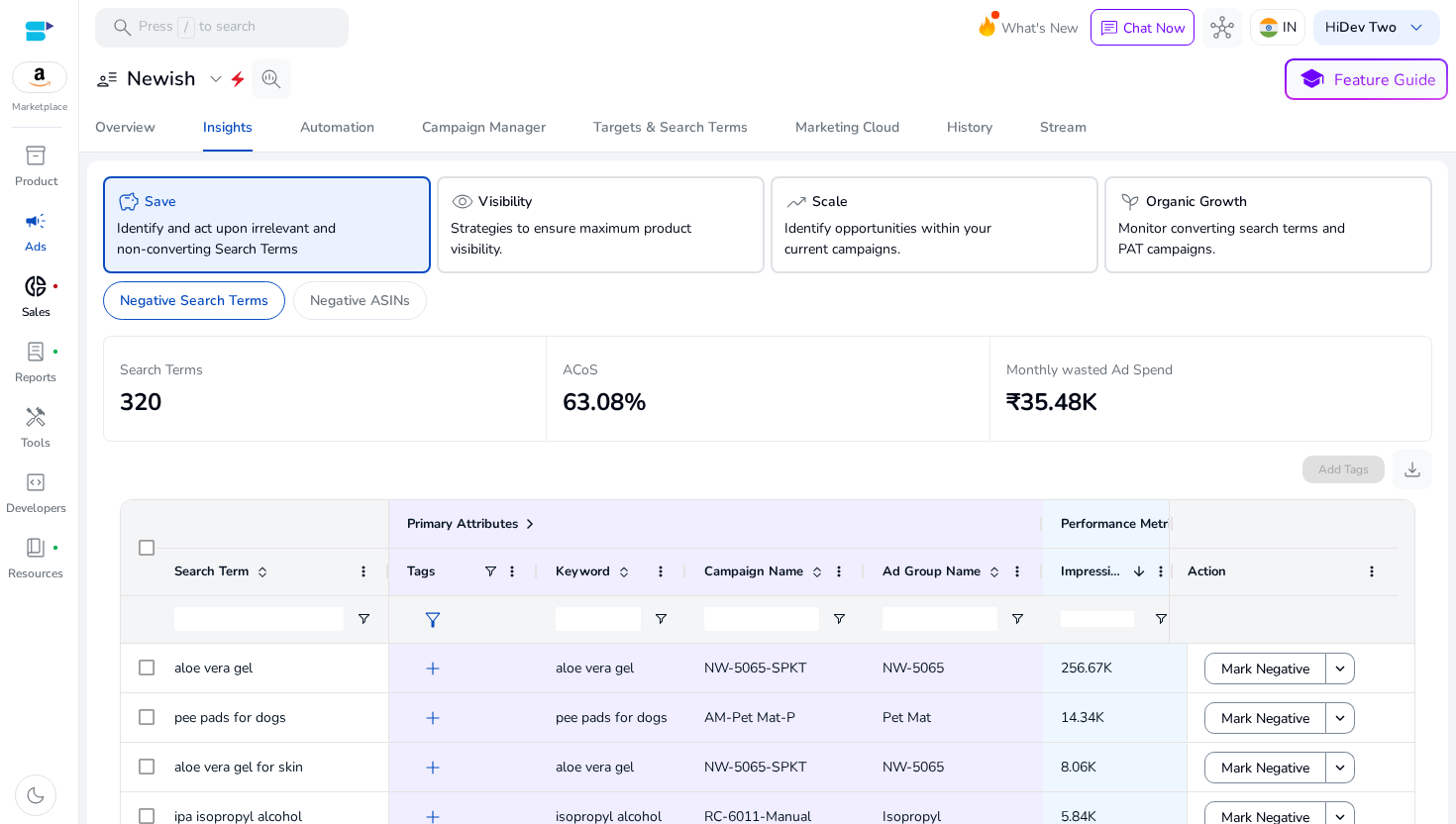 click on "Negative Search Terms   Negative ASINs" 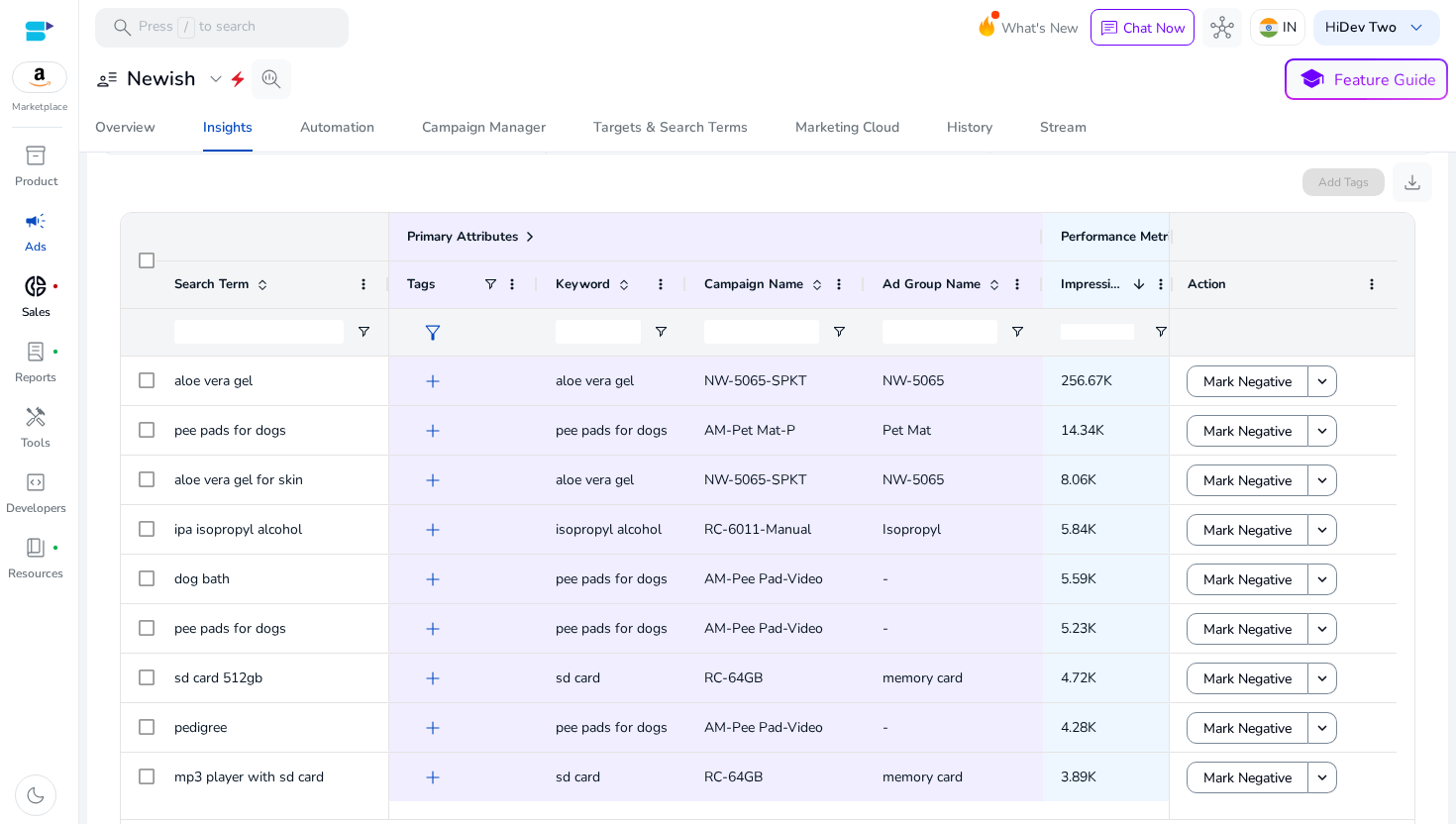 scroll, scrollTop: 259, scrollLeft: 0, axis: vertical 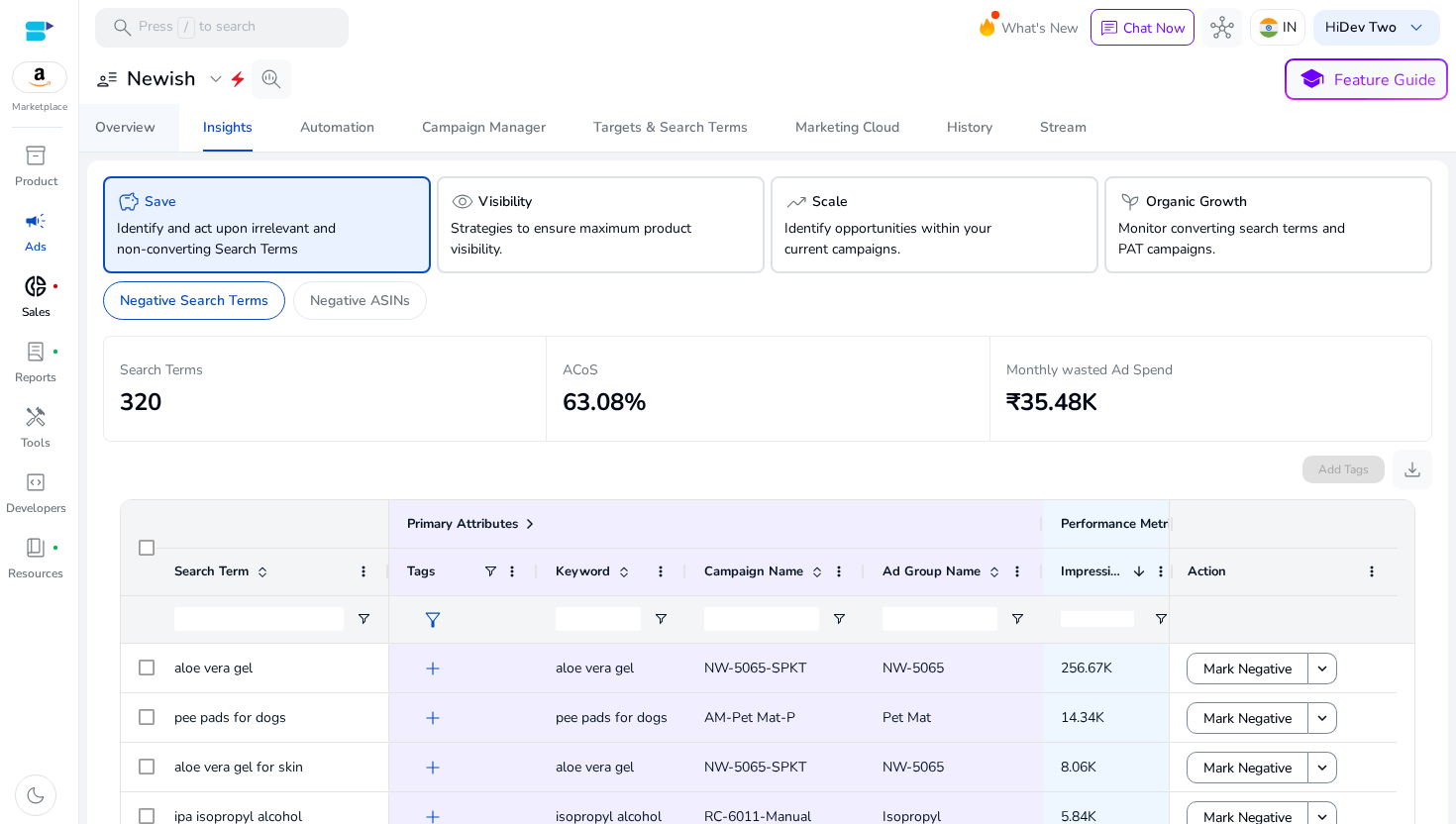 click on "Overview" at bounding box center [125, 128] 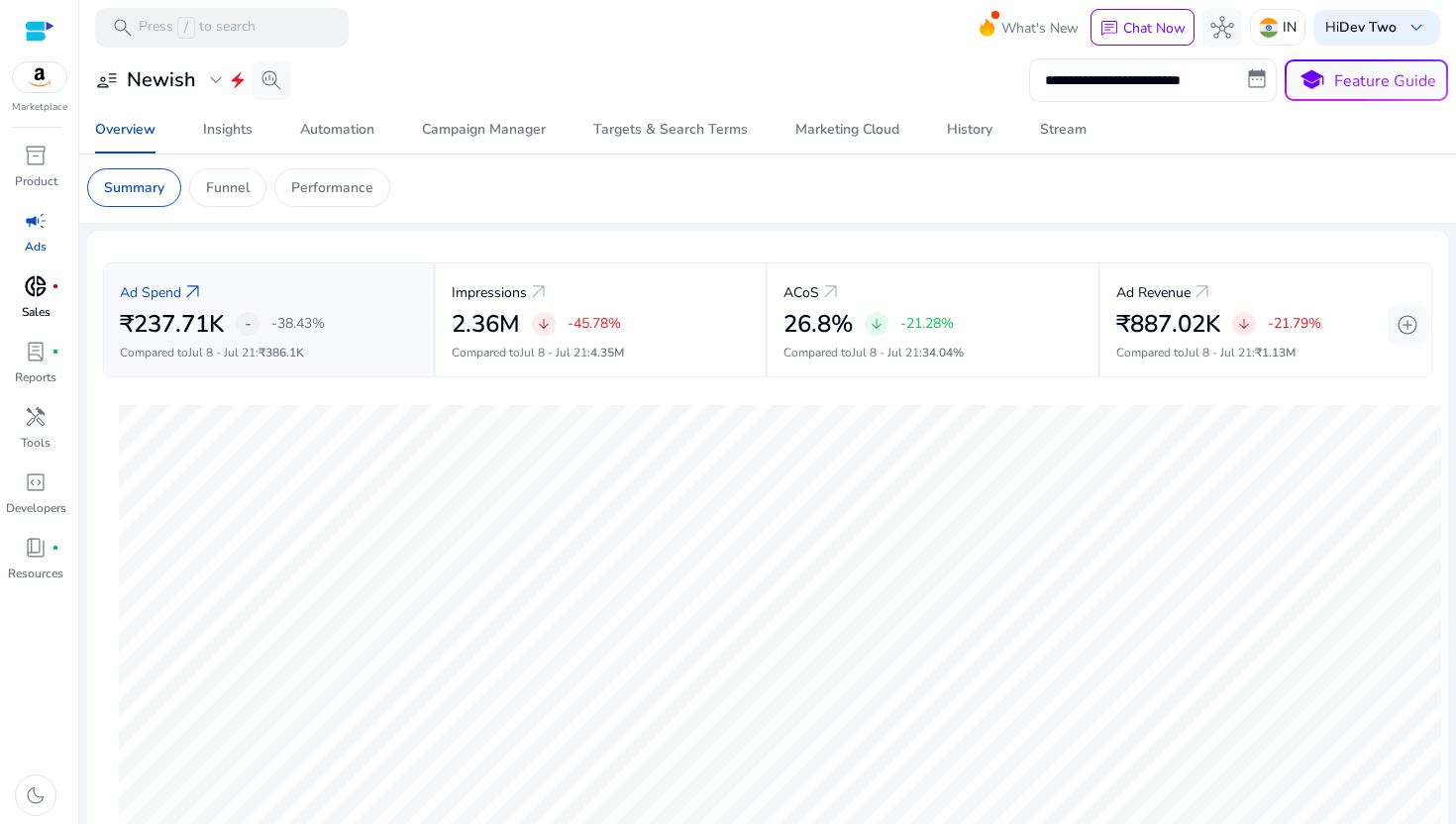 scroll, scrollTop: 0, scrollLeft: 0, axis: both 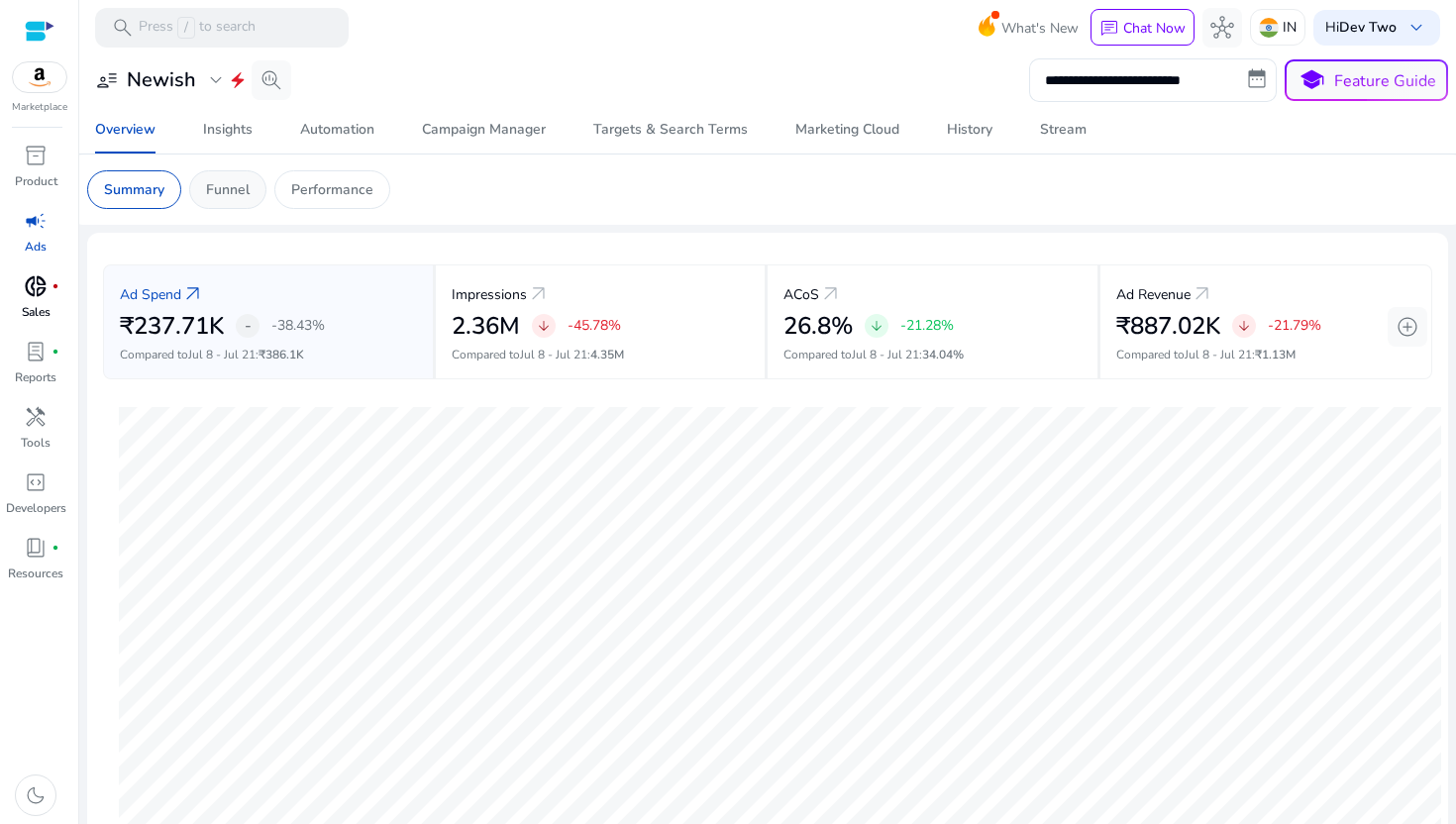 click on "Funnel" 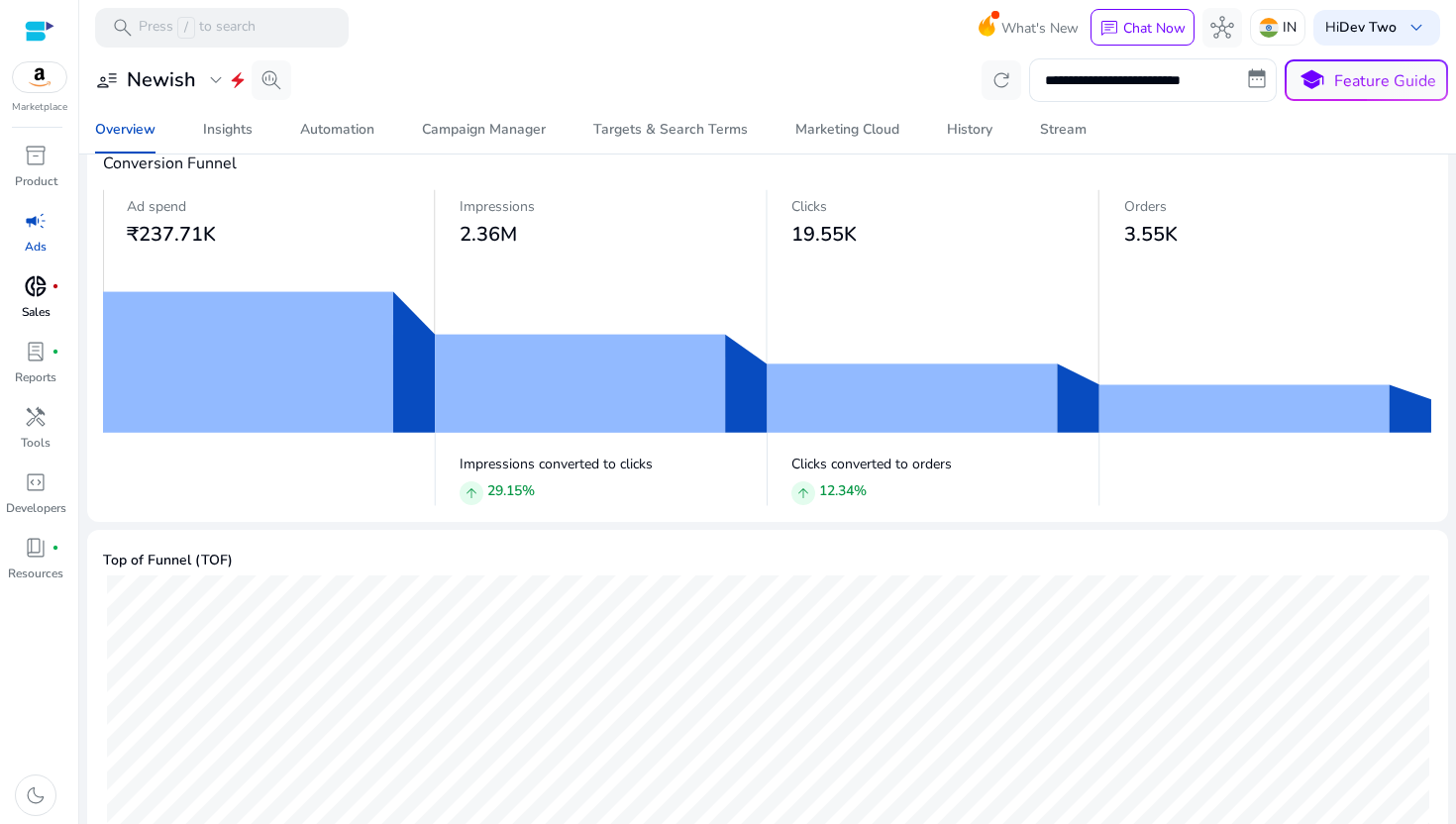 scroll, scrollTop: 46, scrollLeft: 0, axis: vertical 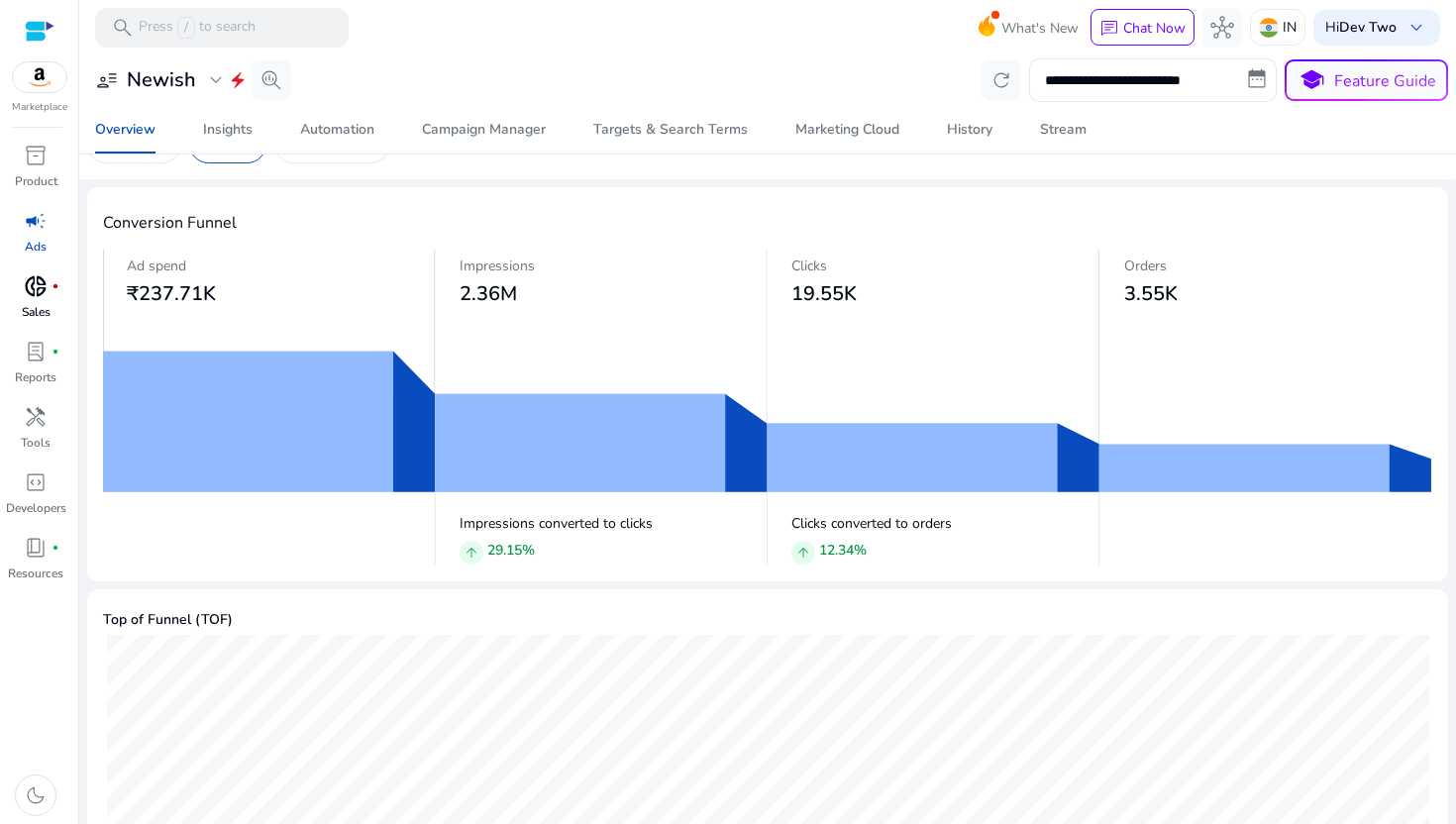 click 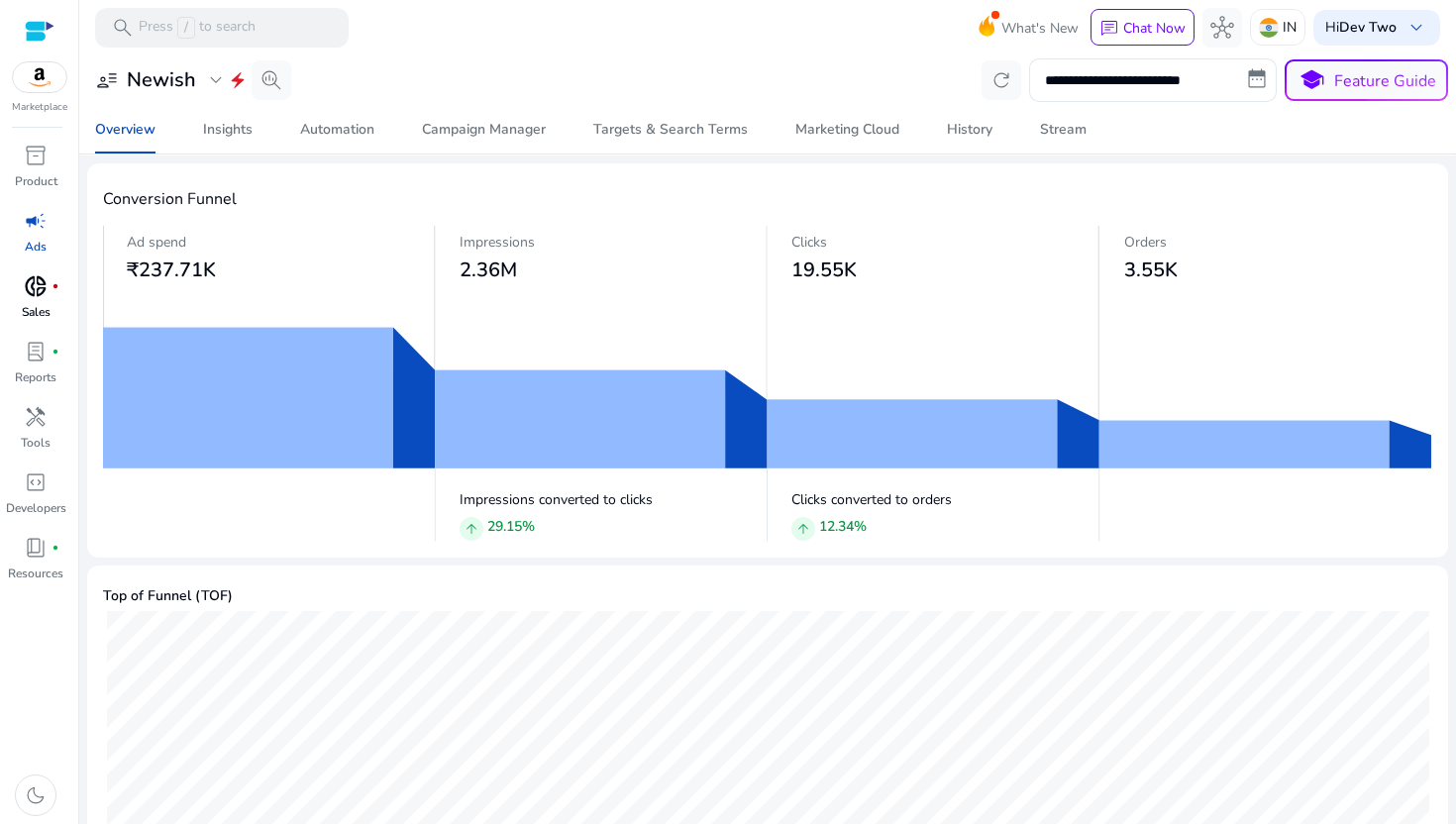 scroll, scrollTop: 0, scrollLeft: 0, axis: both 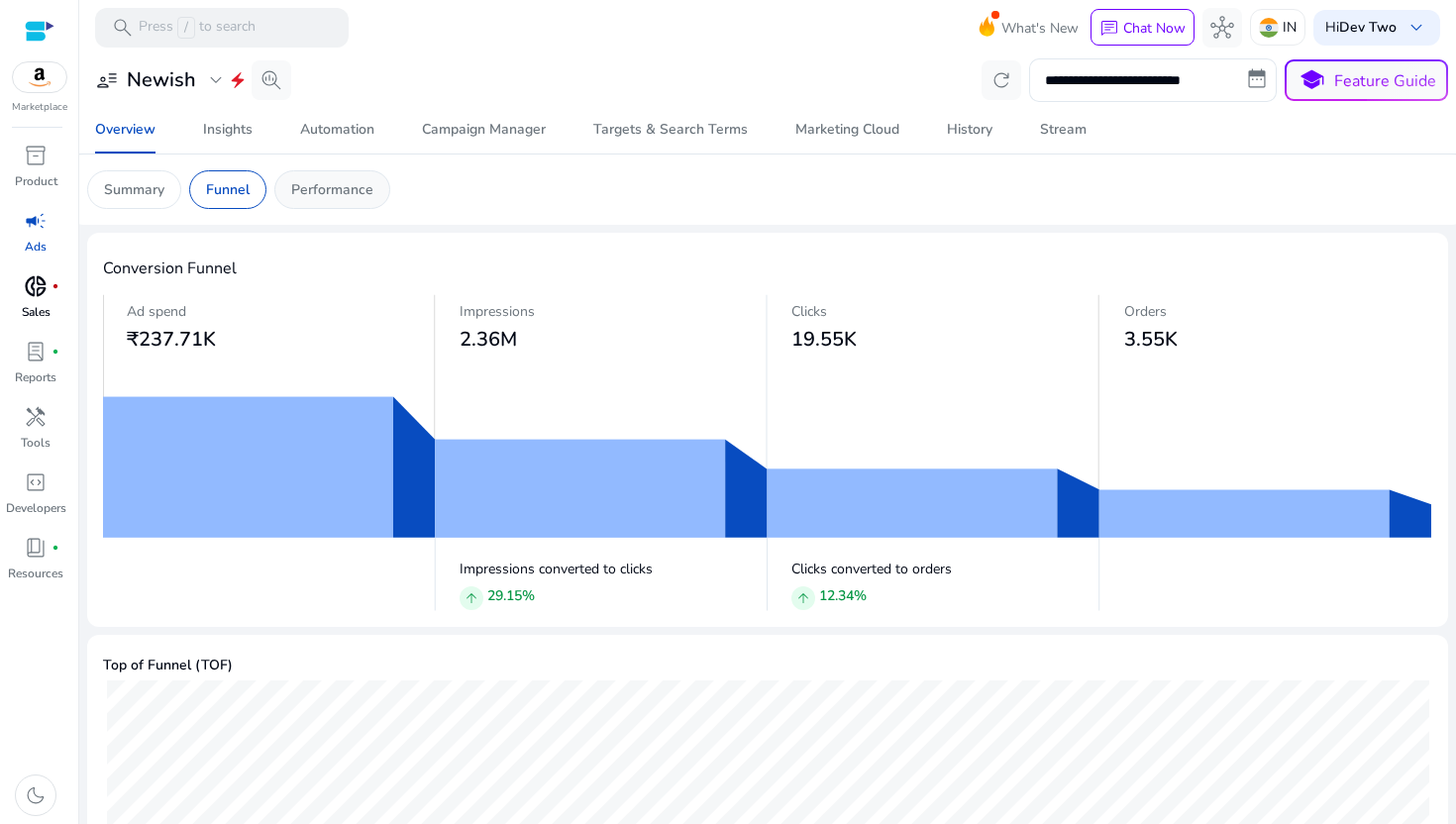 click on "Performance" 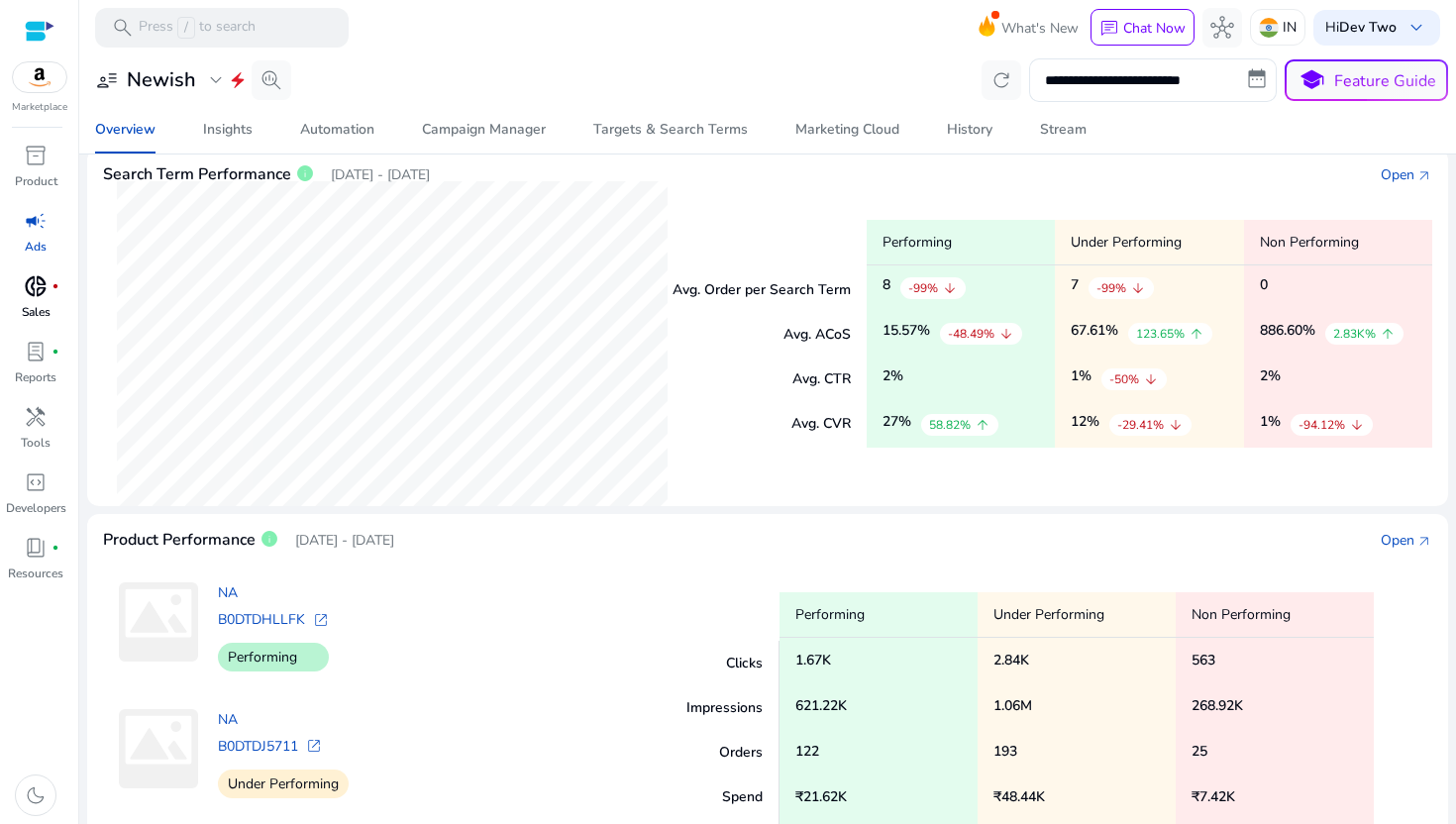 scroll, scrollTop: 0, scrollLeft: 0, axis: both 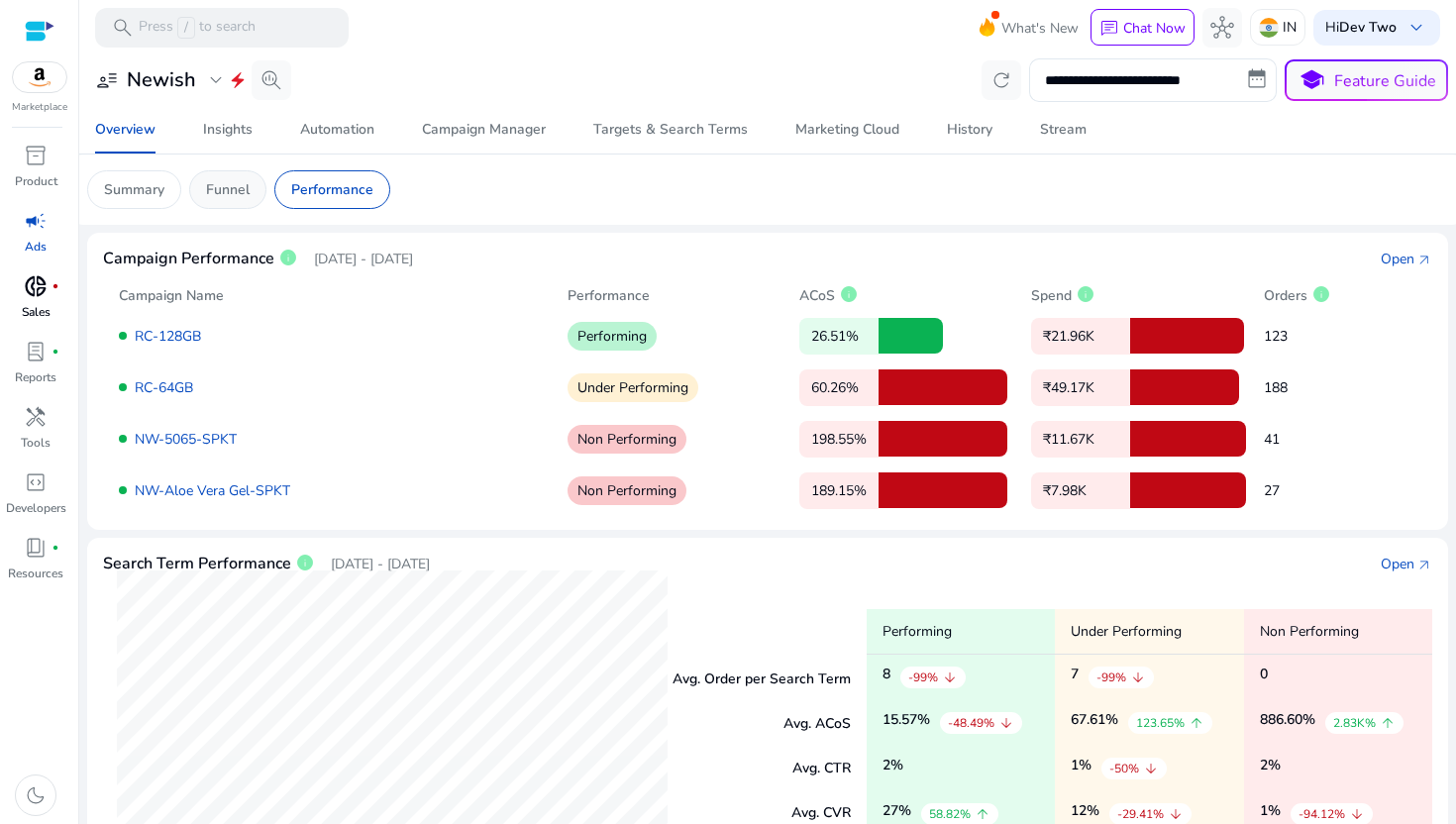click on "Funnel" 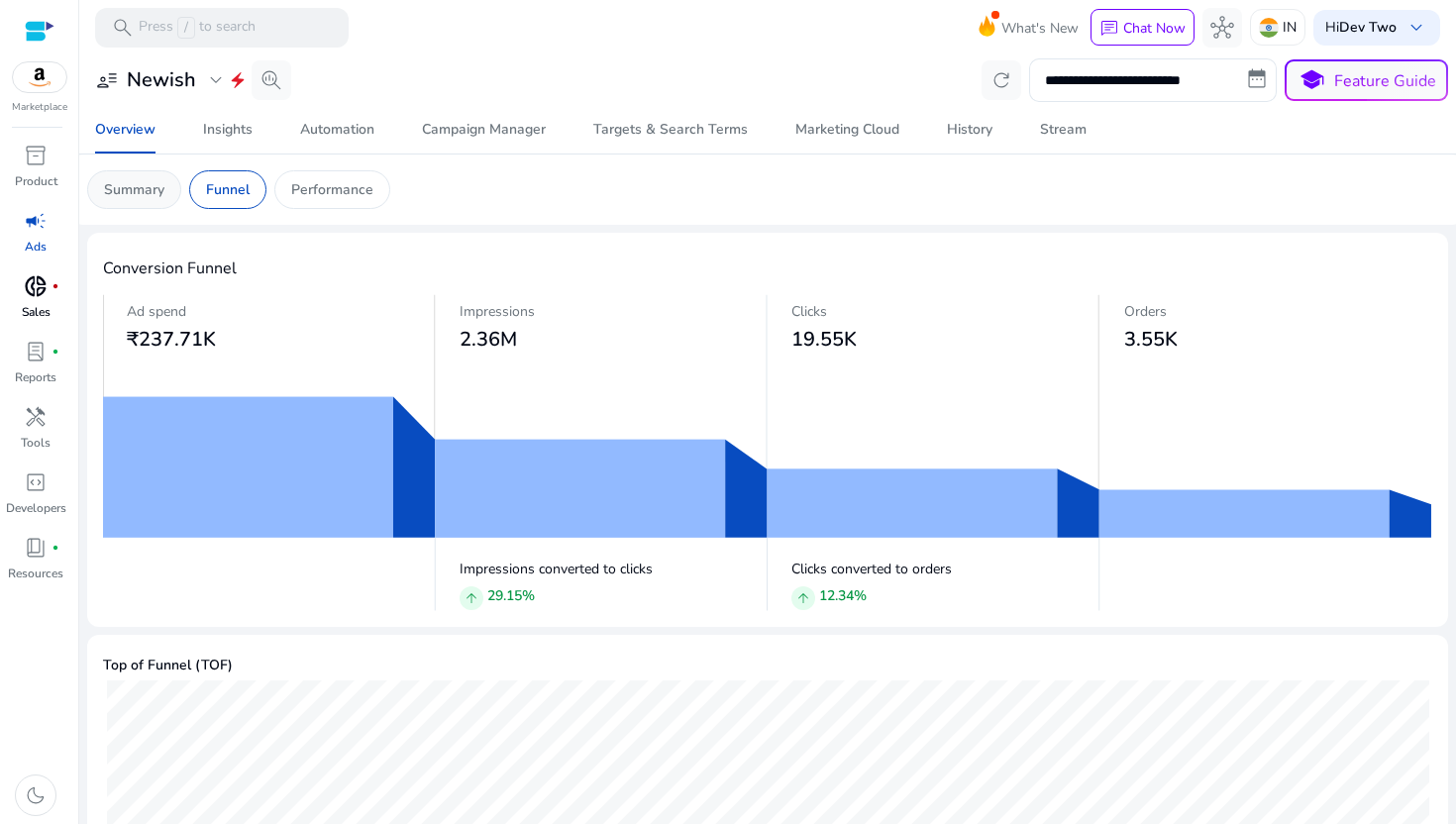 click on "Summary" 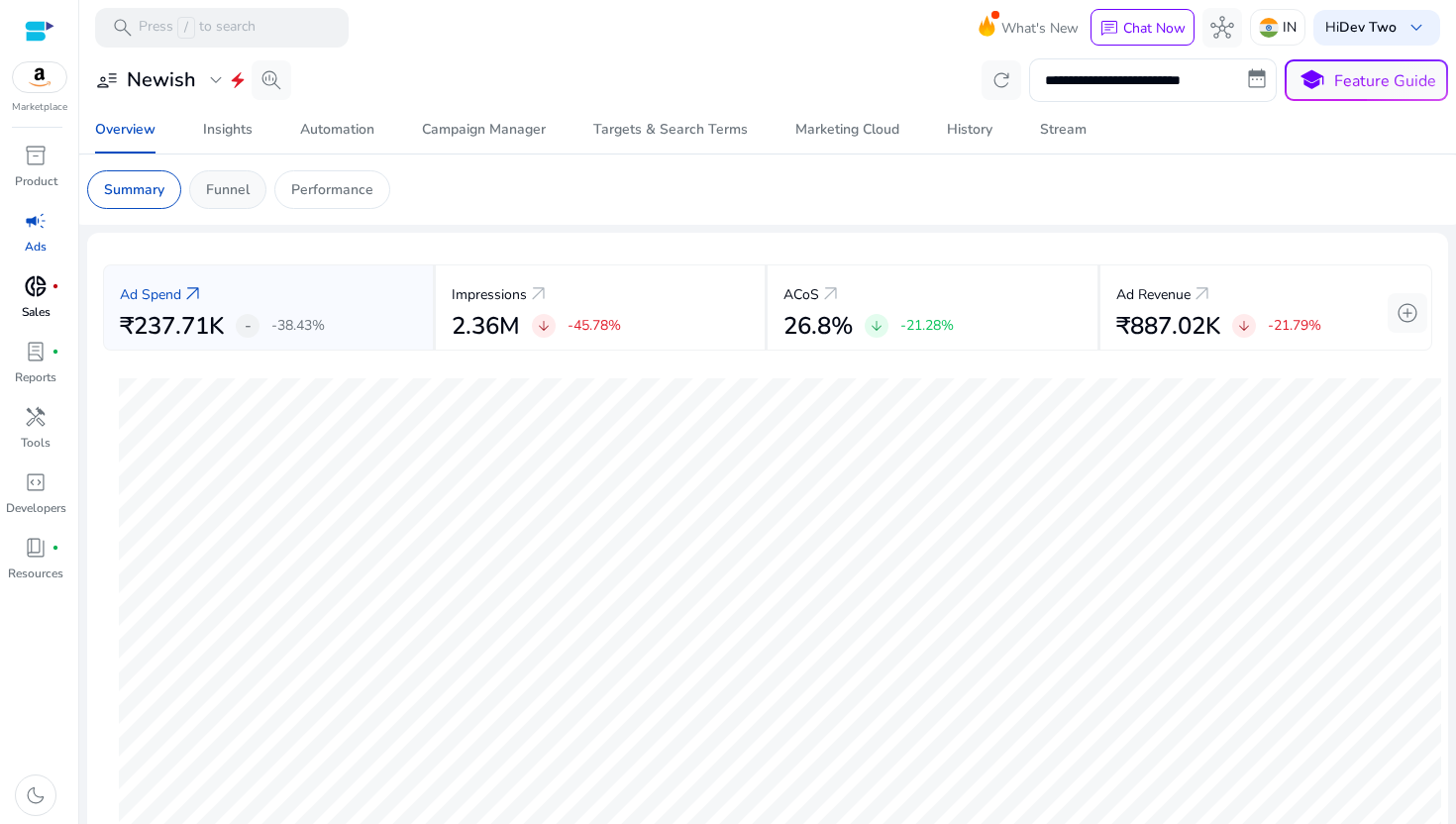 click on "Funnel" 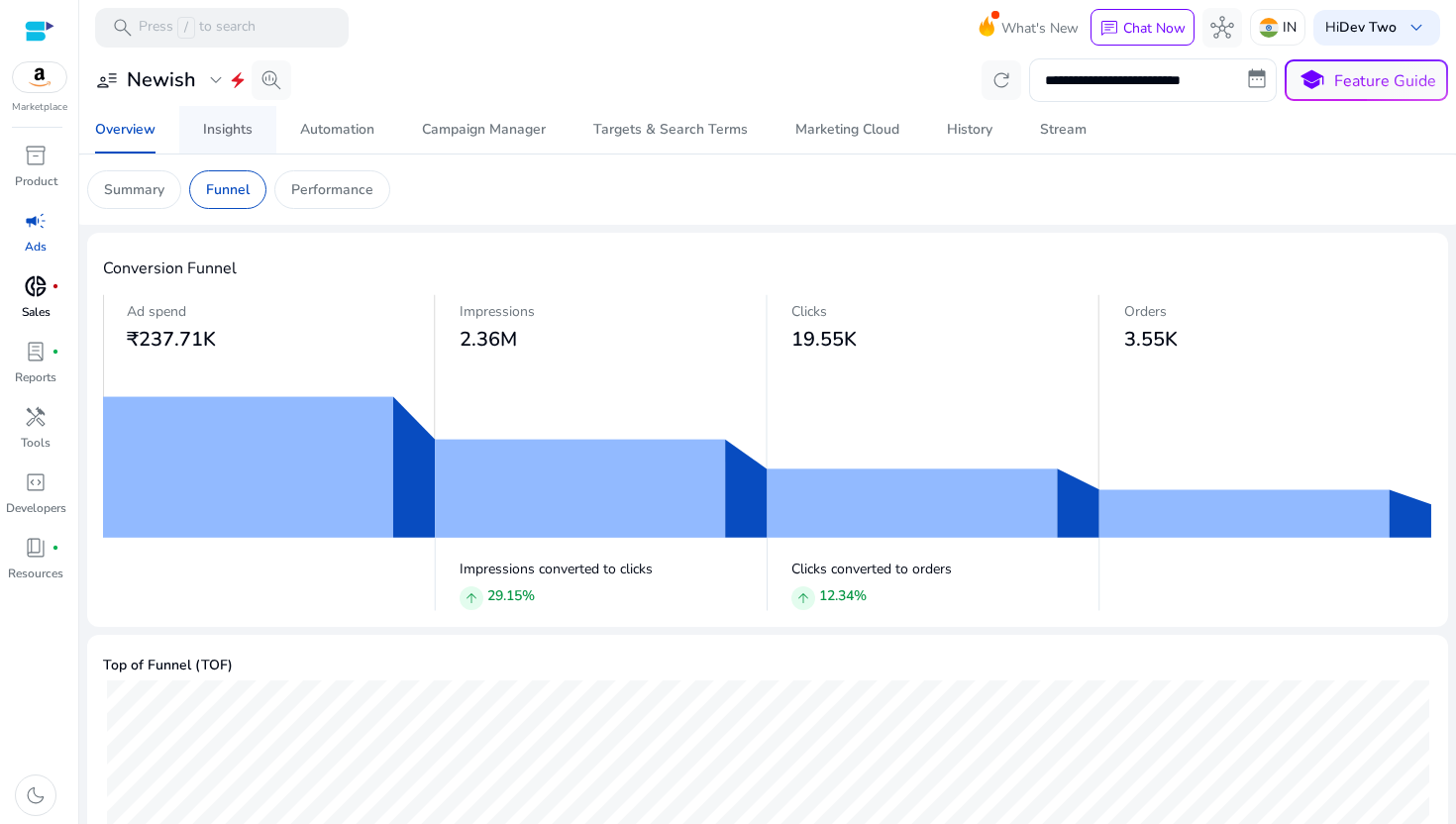 click on "Insights" at bounding box center (228, 130) 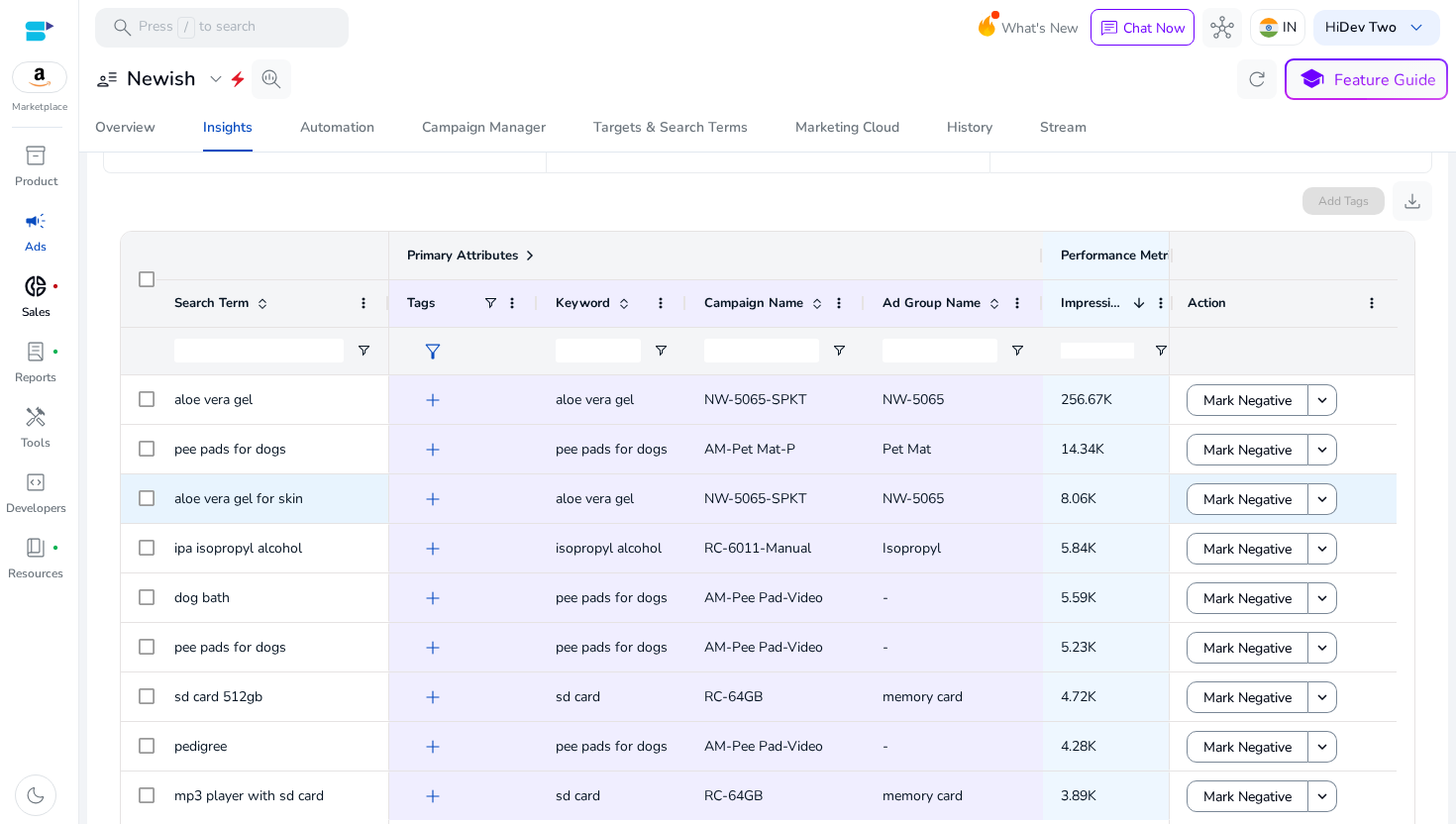 scroll, scrollTop: 270, scrollLeft: 0, axis: vertical 